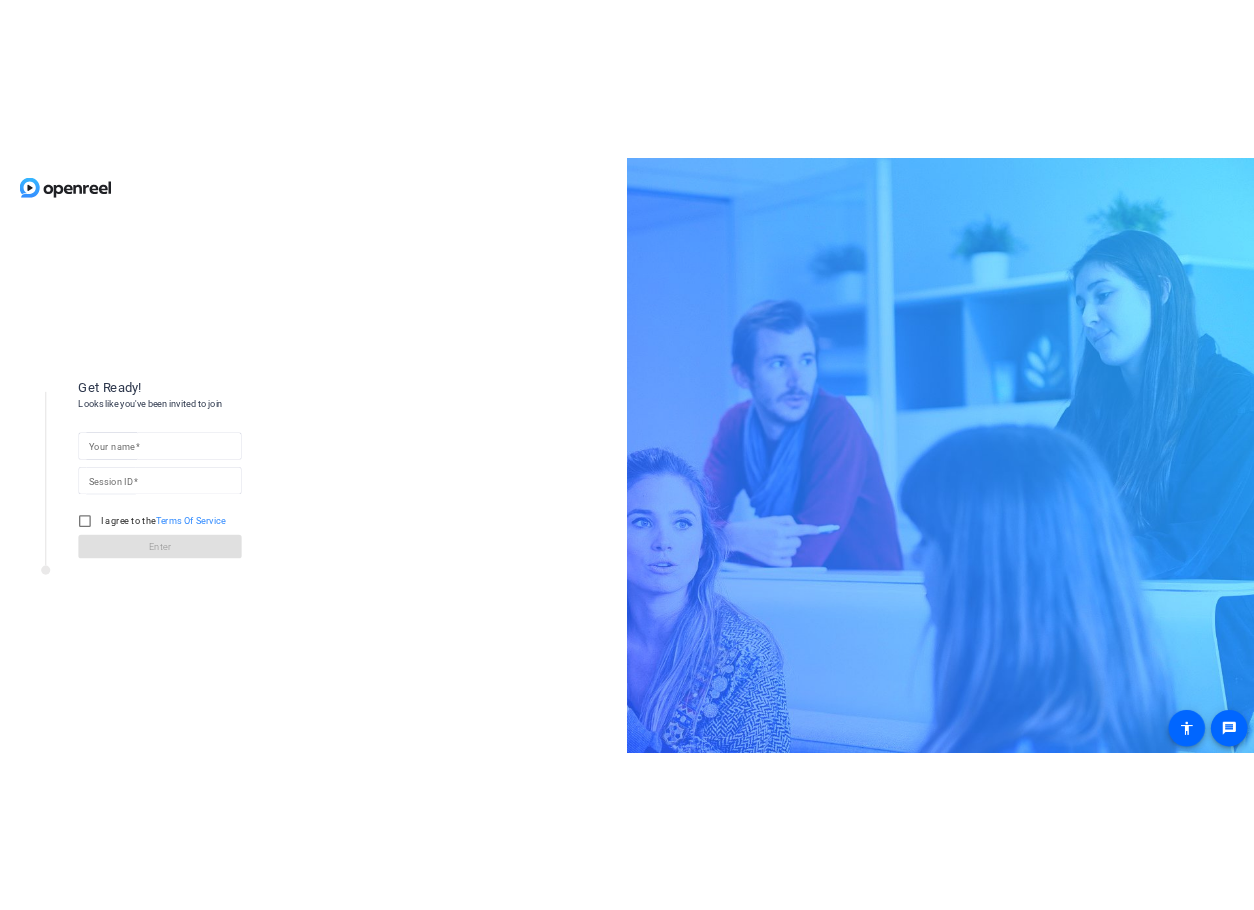scroll, scrollTop: 0, scrollLeft: 0, axis: both 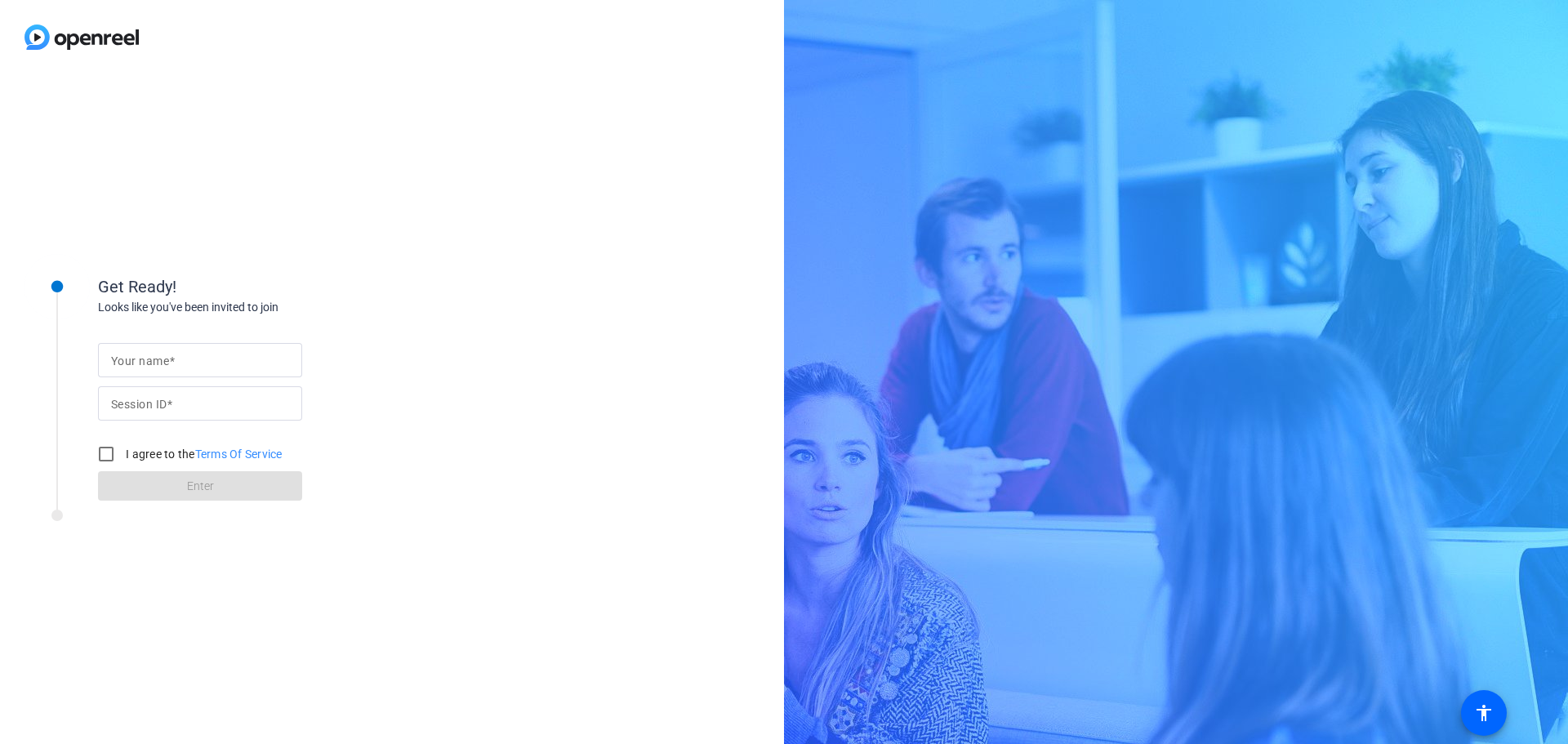 click 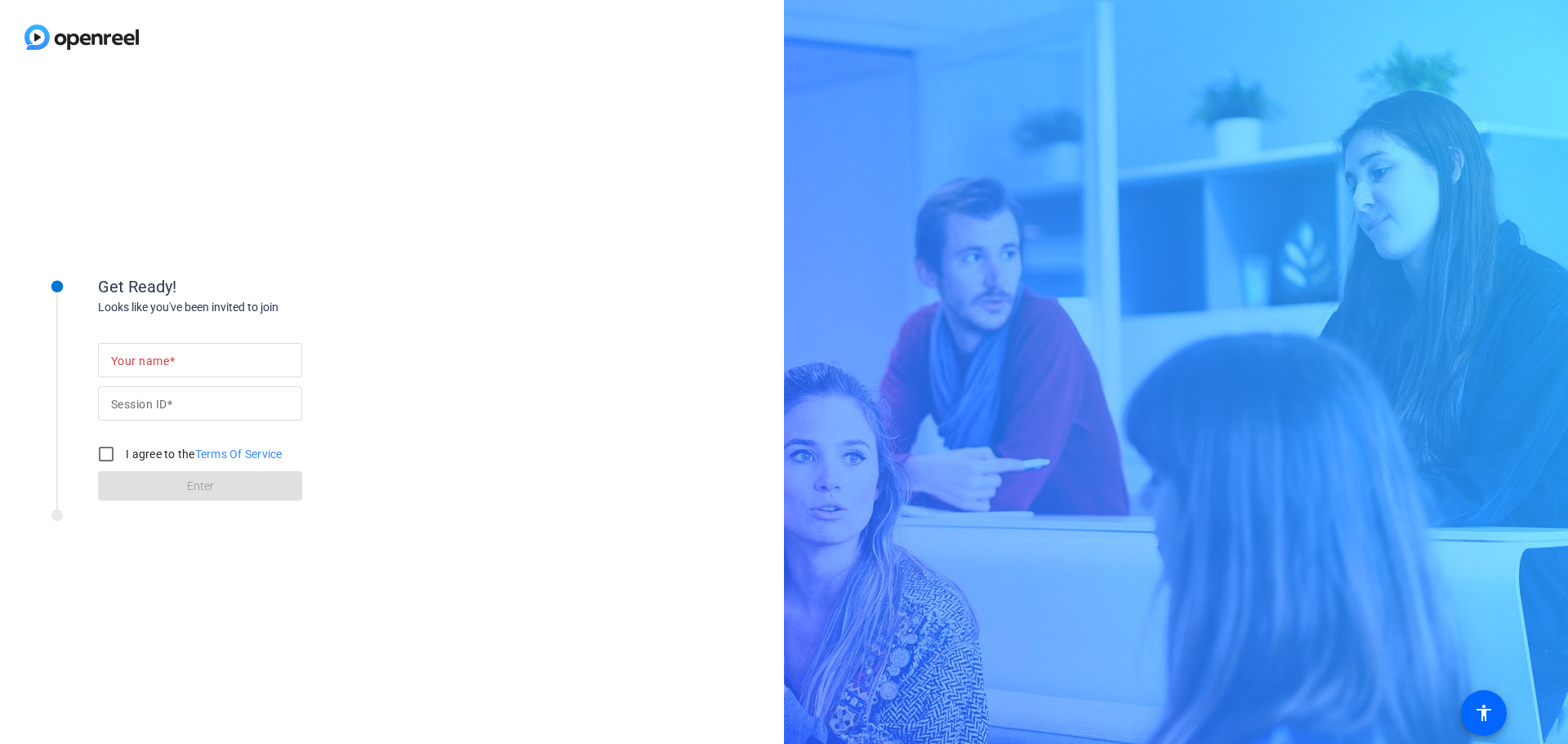click on "Your name Session ID I agree to the  Terms Of Service Enter" 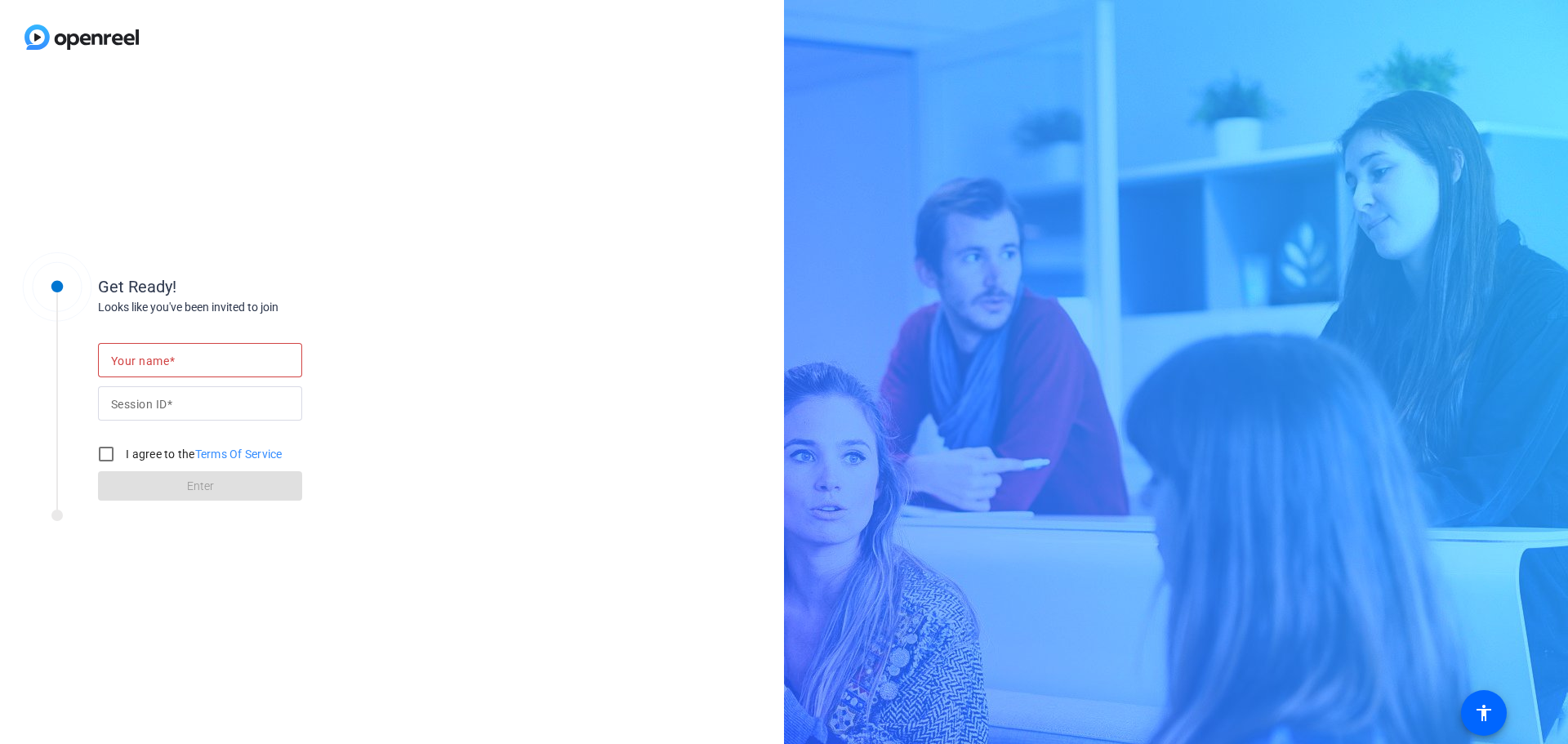 click 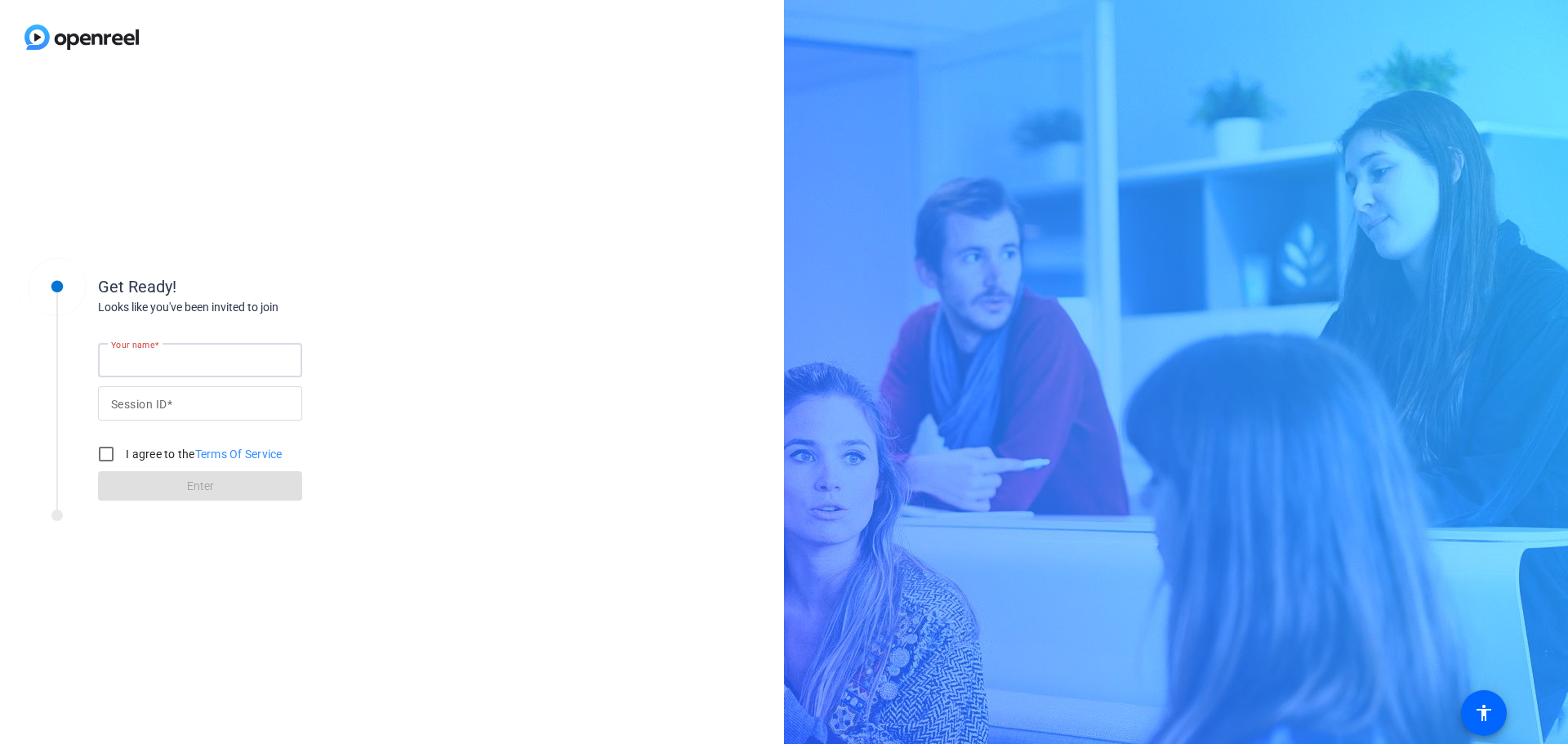 click on "Your name" at bounding box center [200, 360] 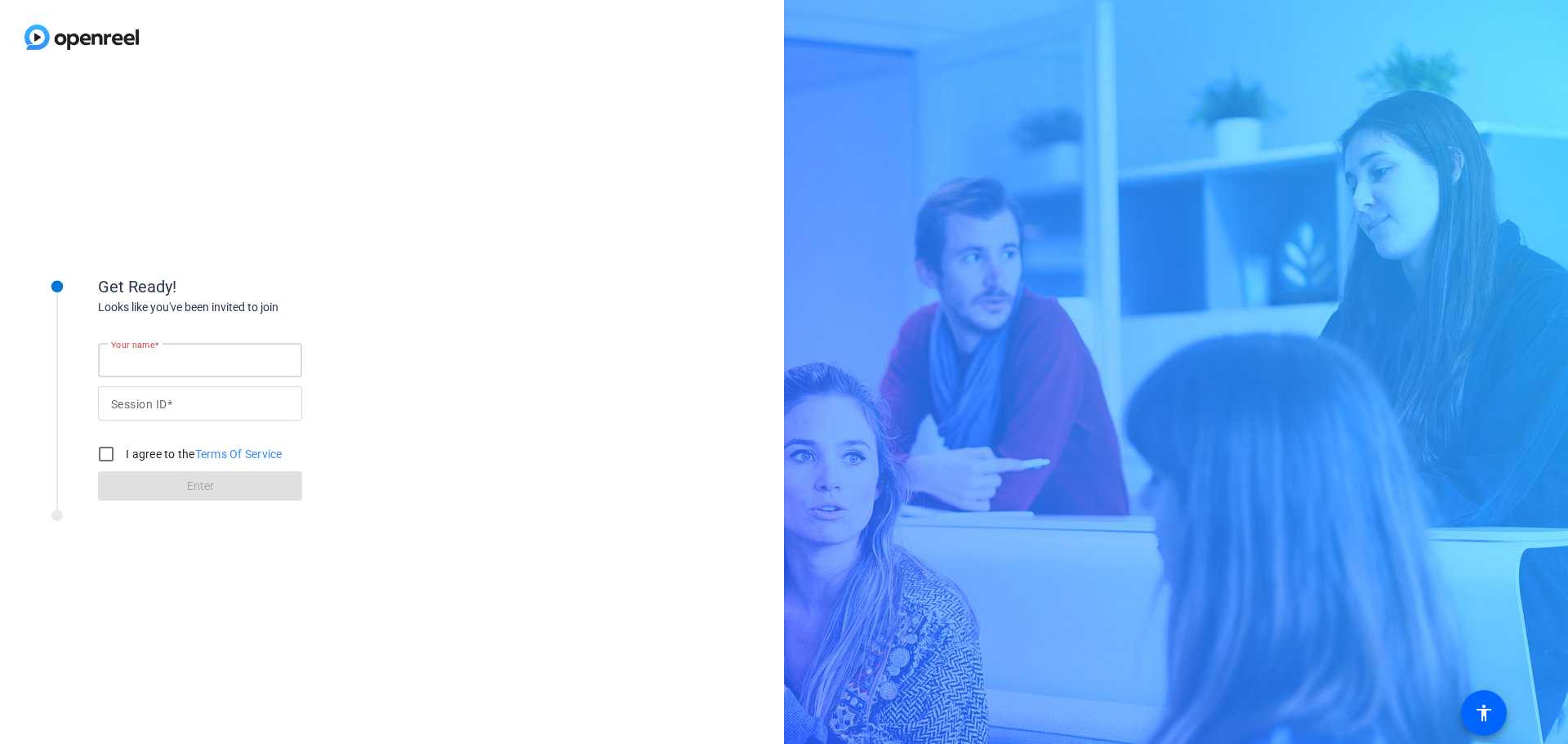 type on "[NAME]" 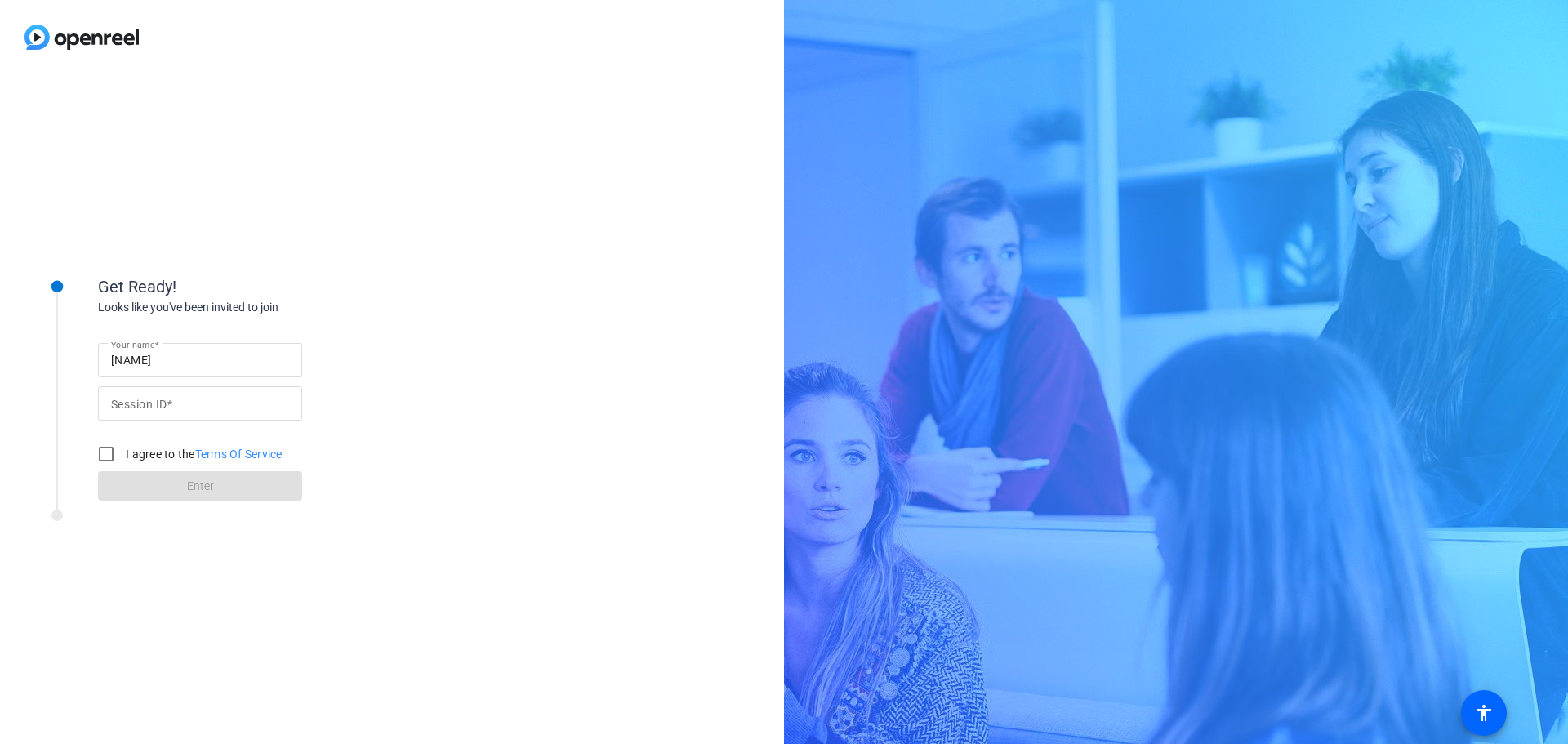 click on "Session ID" at bounding box center (200, 403) 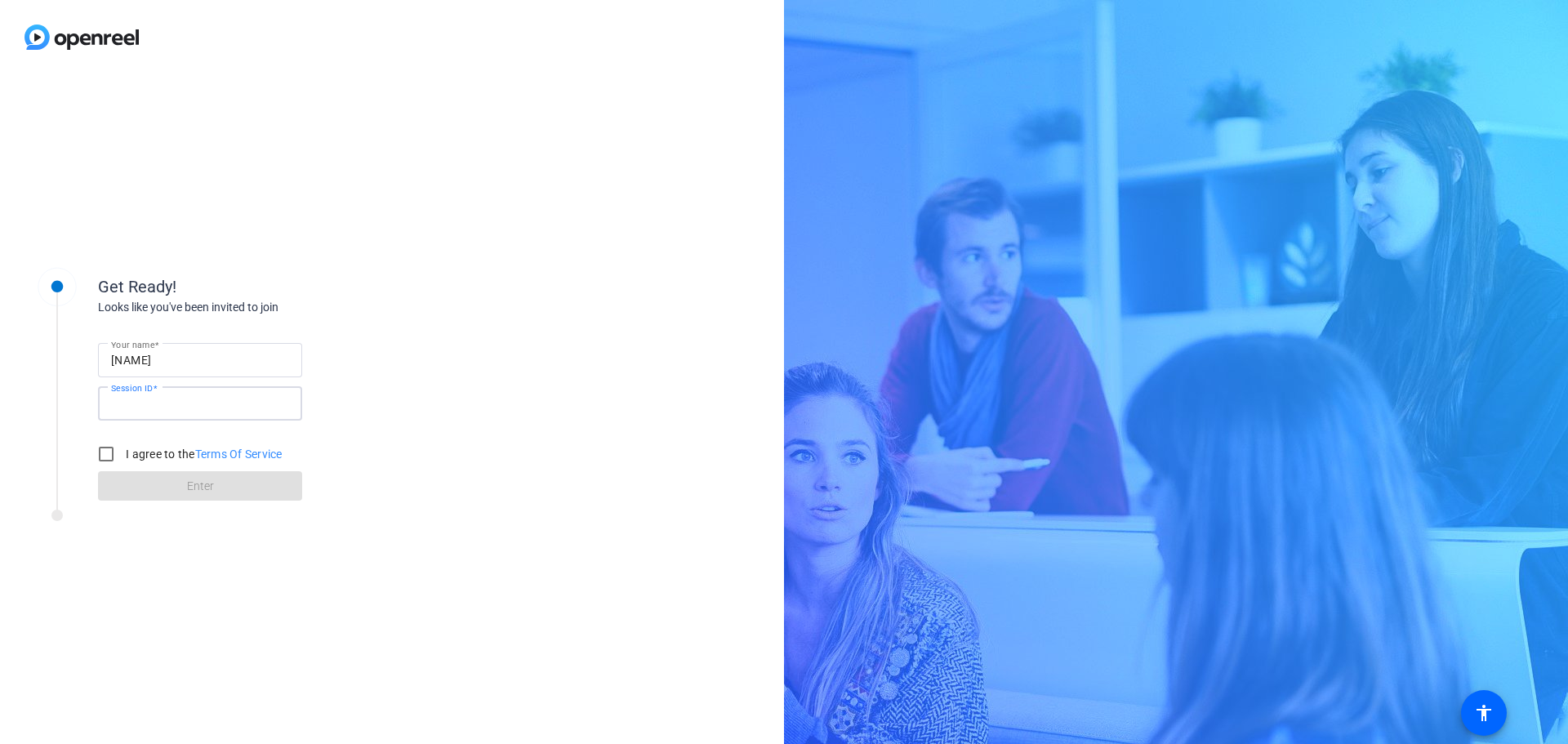 paste on "gxri" 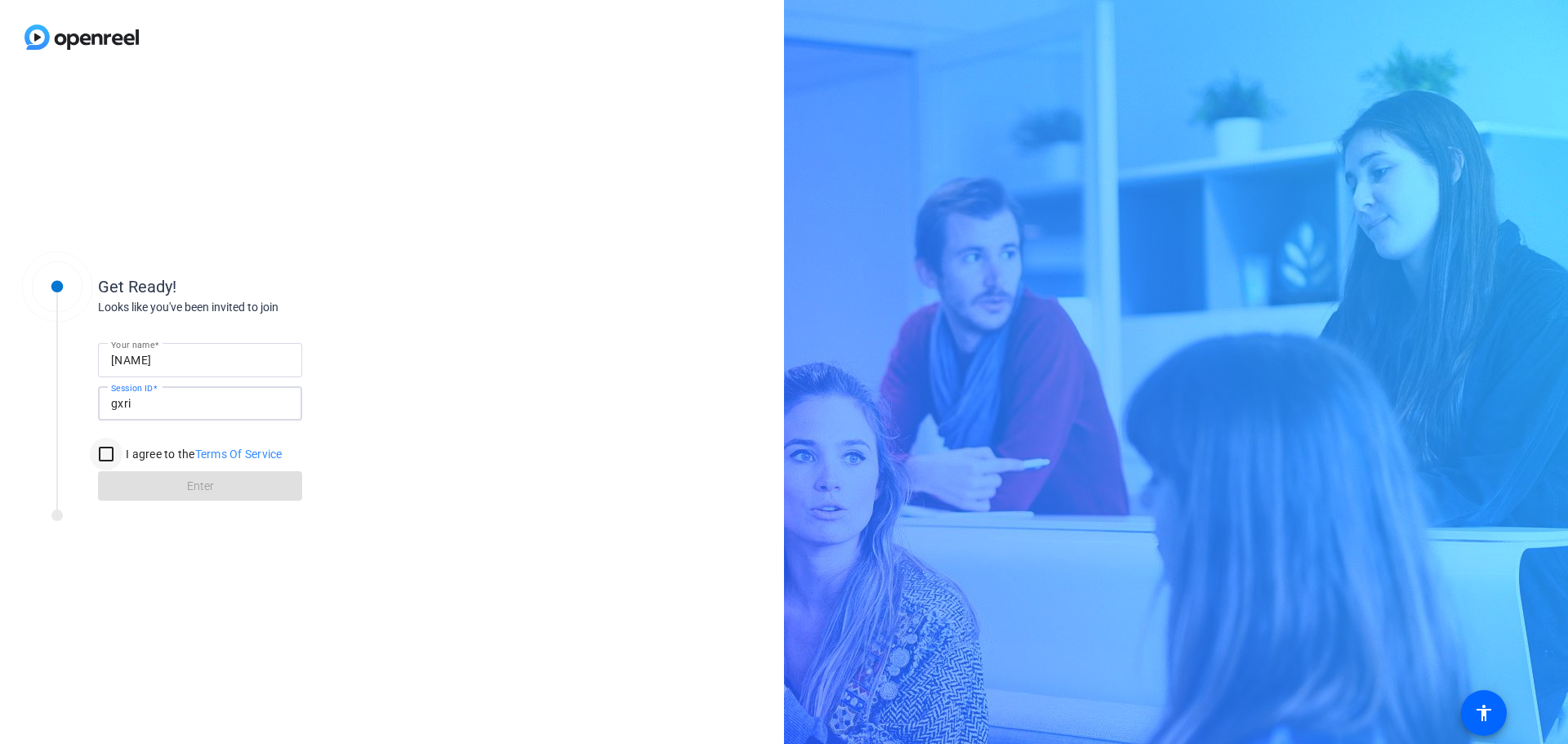type on "gxri" 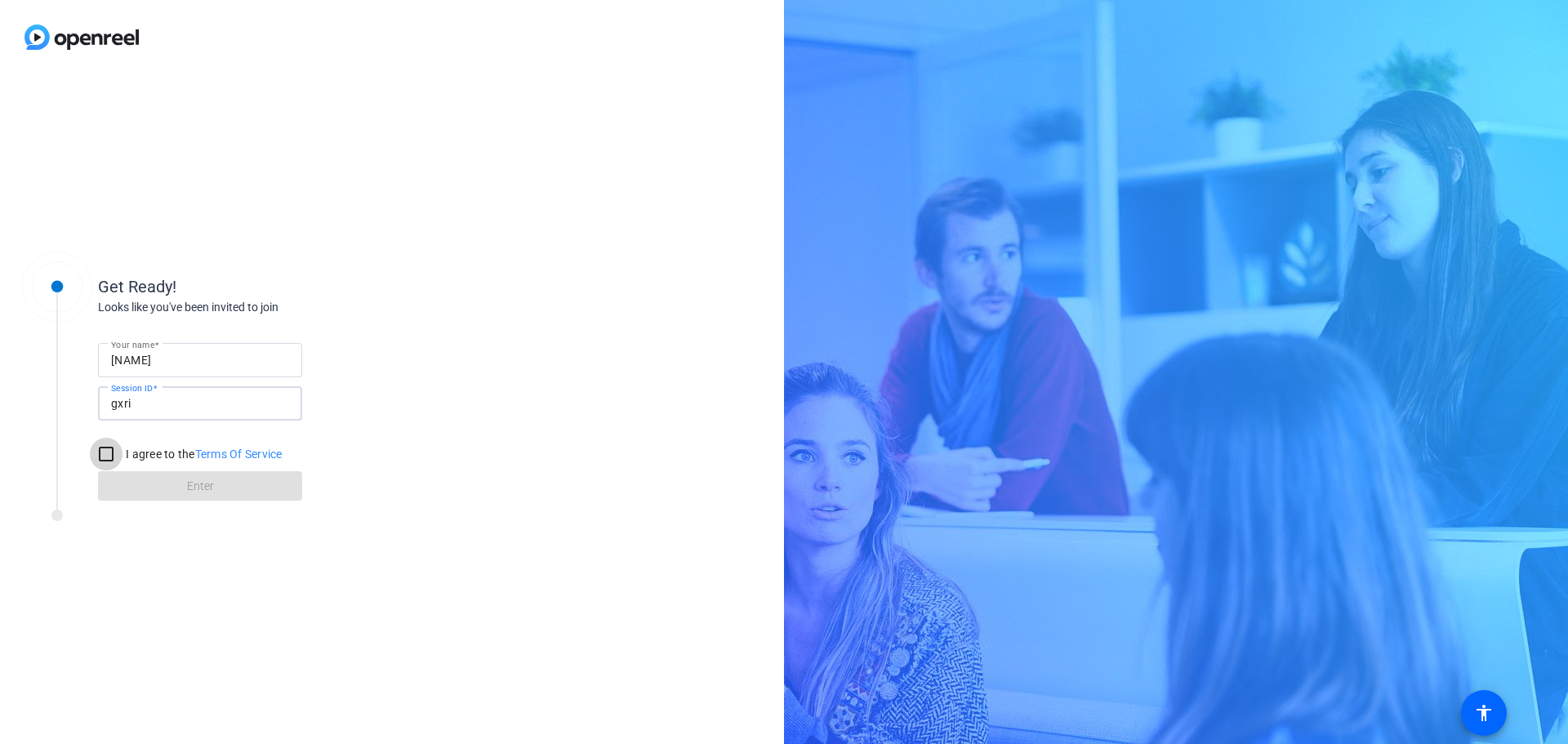 click on "I agree to the  Terms Of Service" at bounding box center [106, 454] 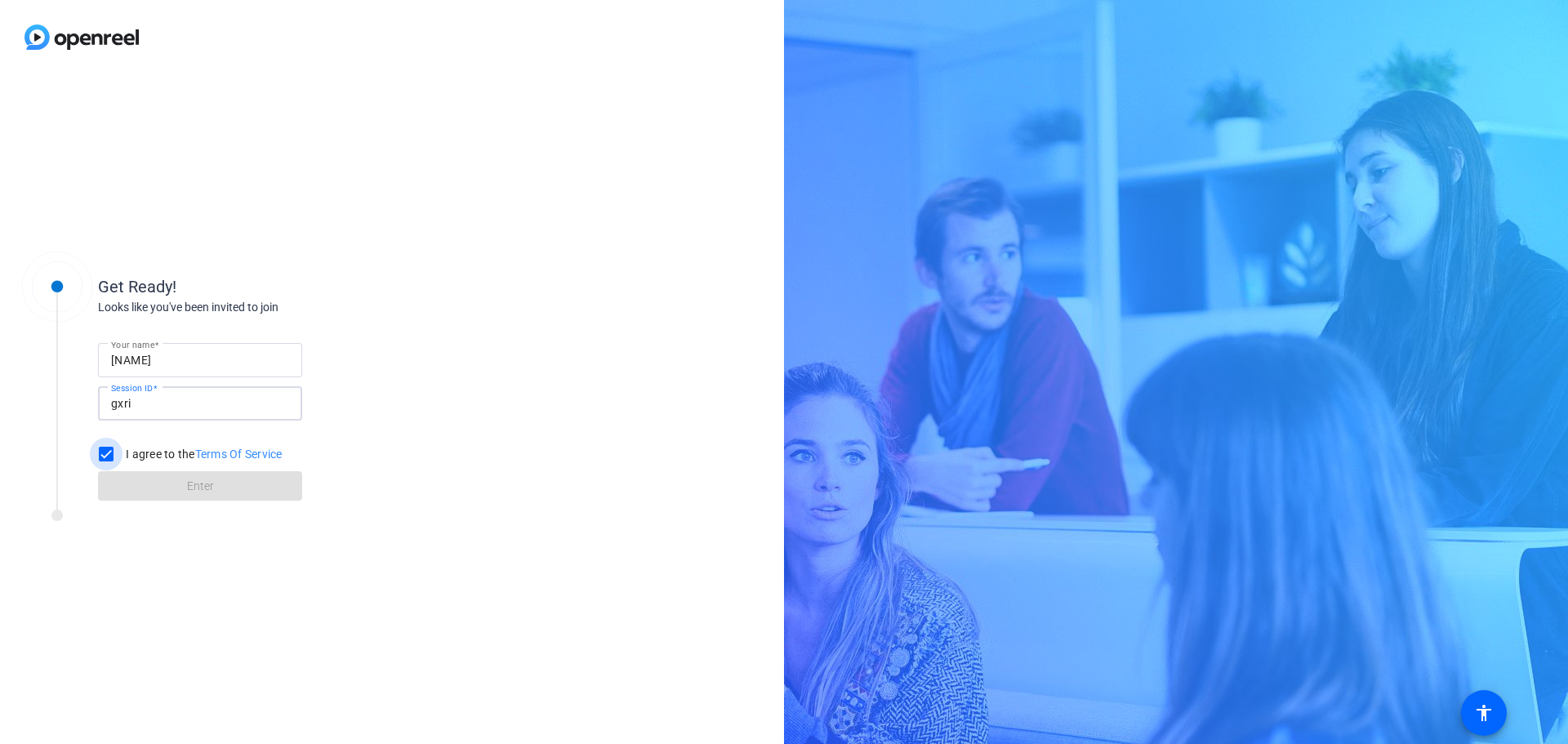 checkbox on "true" 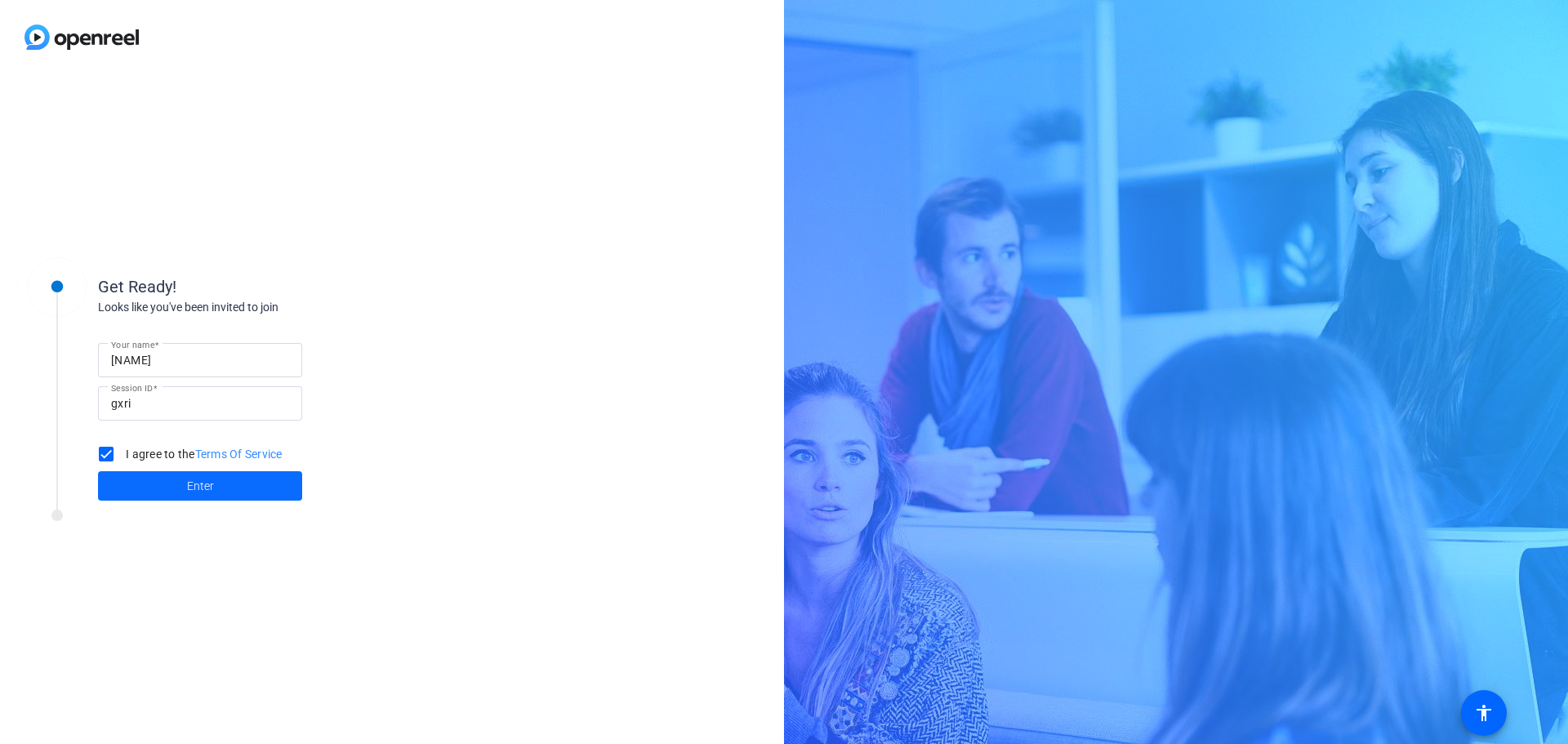 click 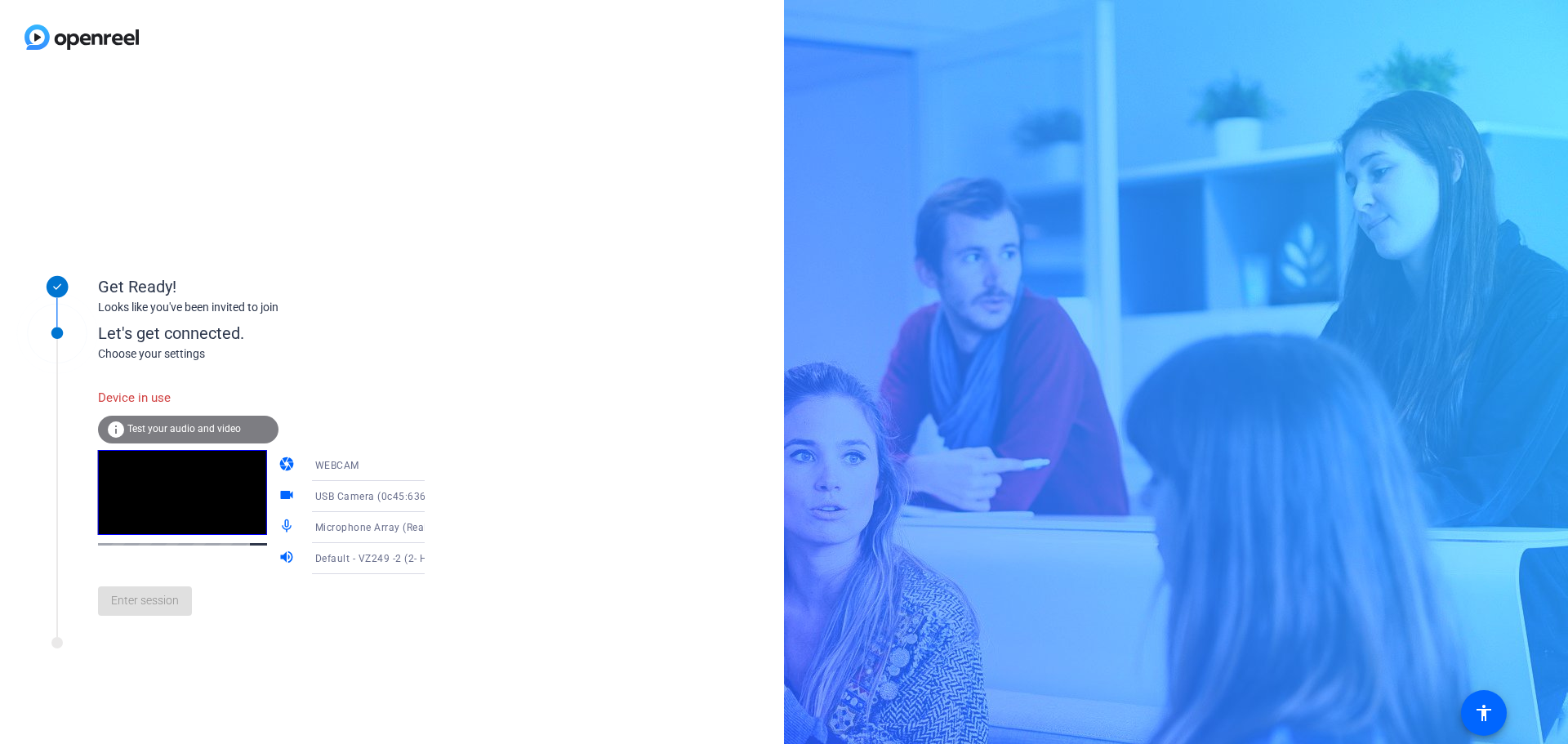 click on "WEBCAM" at bounding box center (376, 465) 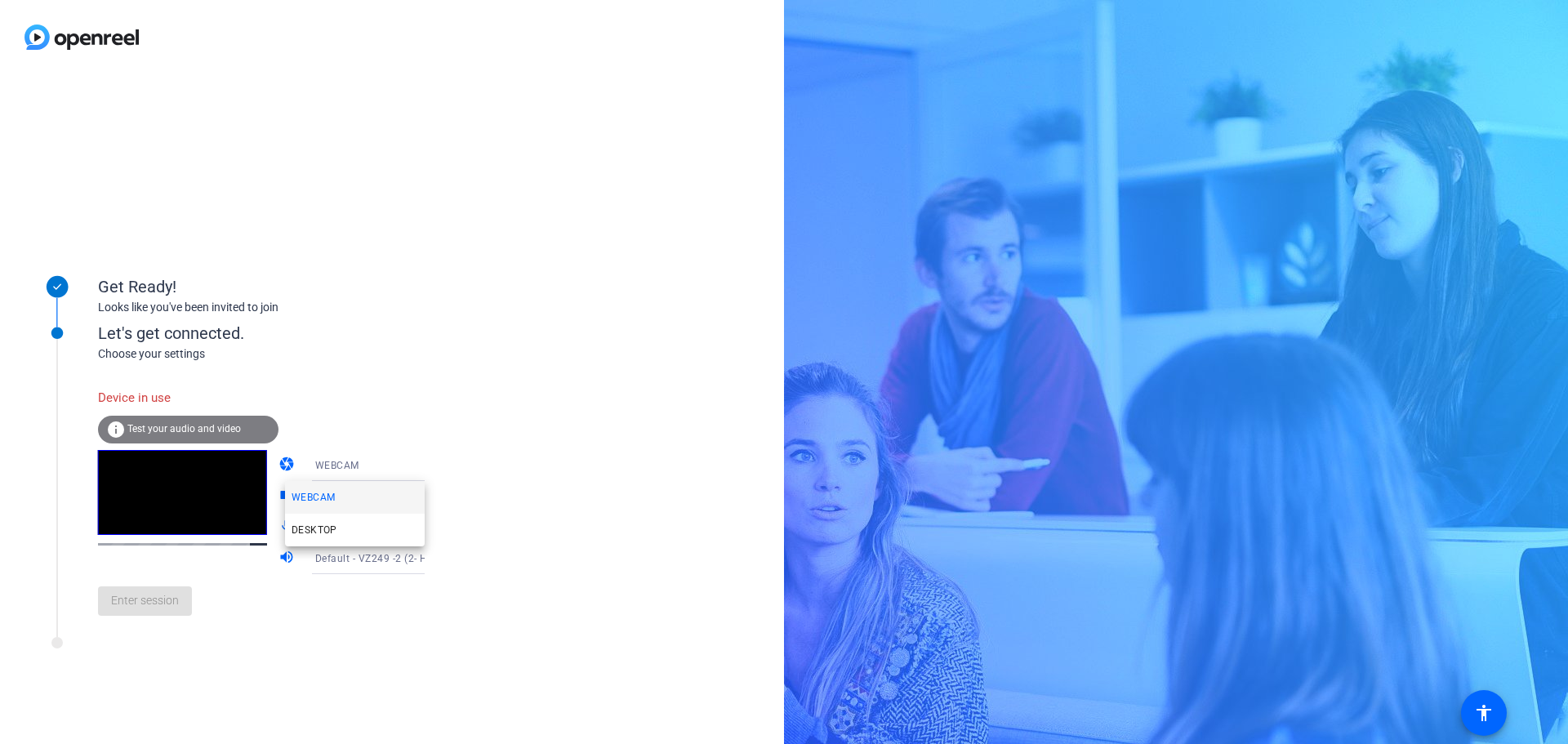 click at bounding box center [784, 372] 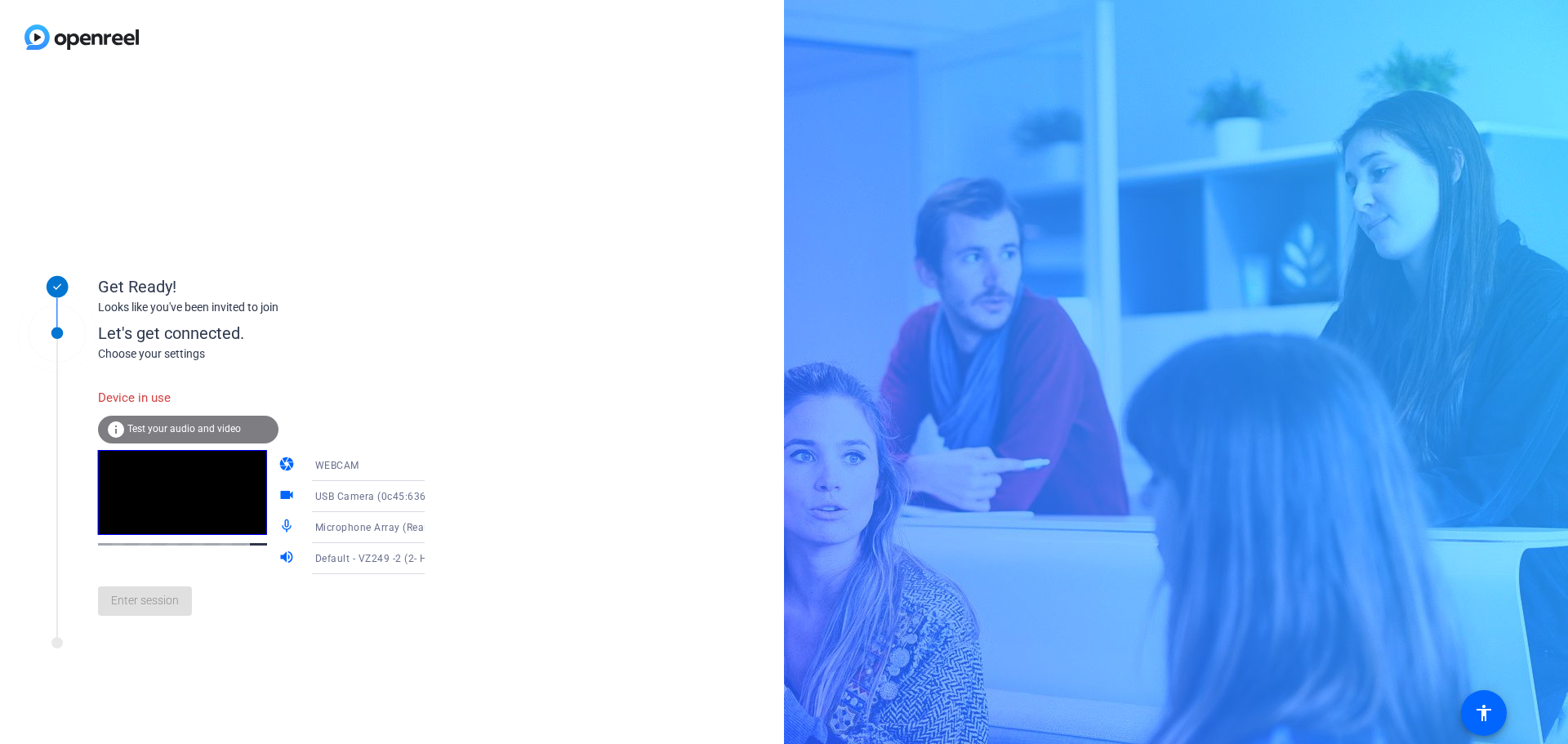 click on "USB Camera (0c45:636b)" at bounding box center [376, 496] 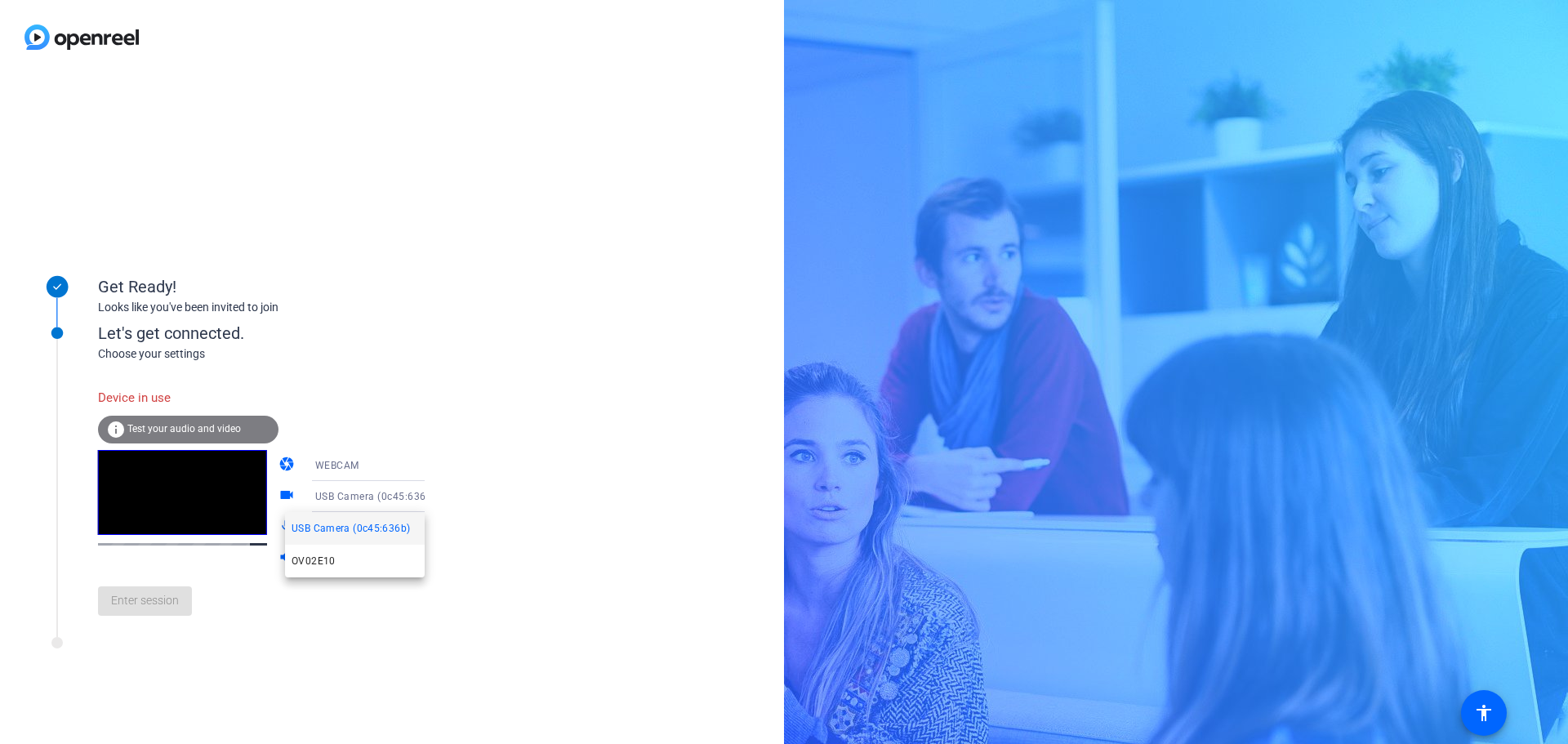 click at bounding box center (784, 372) 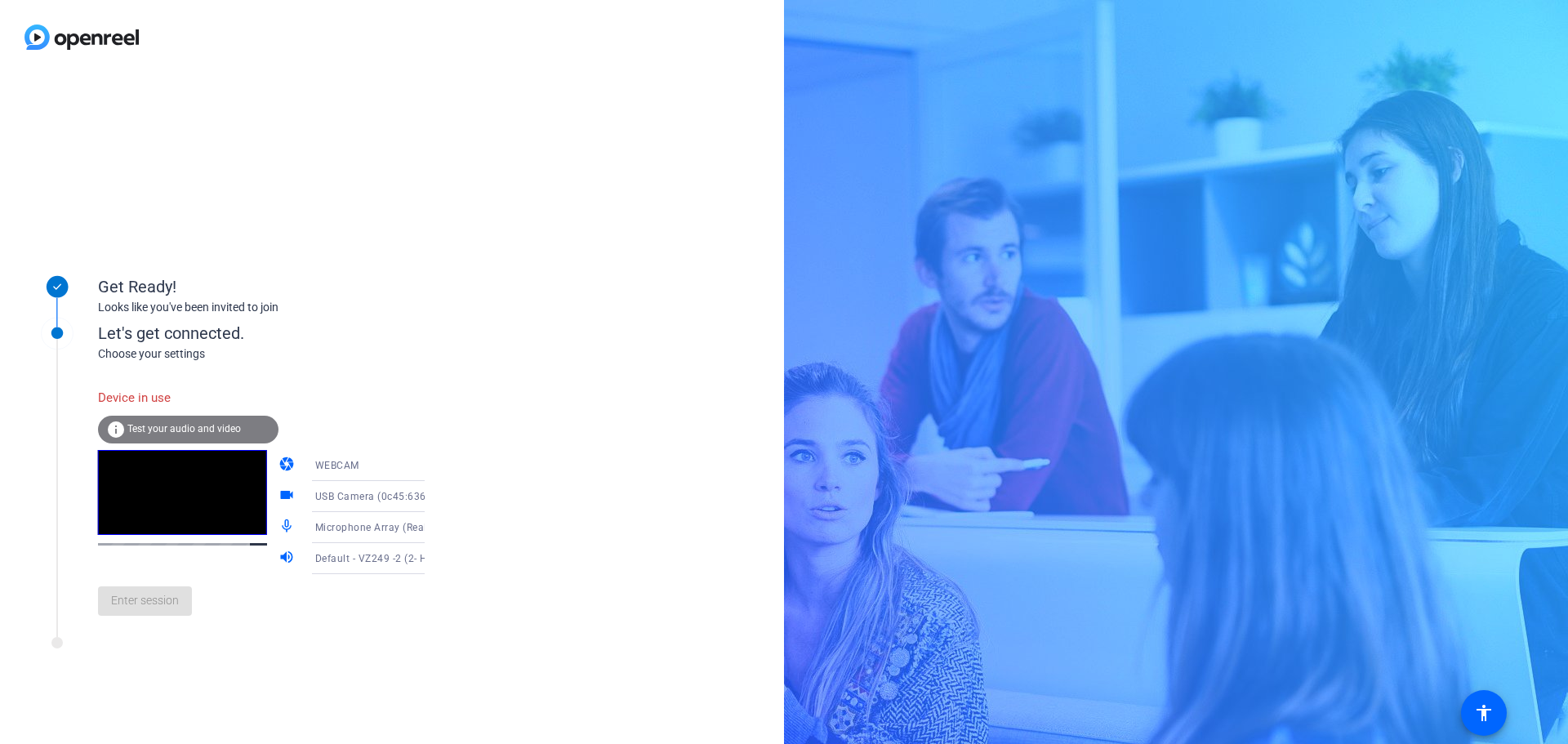 click on "Microphone Array (Realtek(R) Audio)" at bounding box center [403, 527] 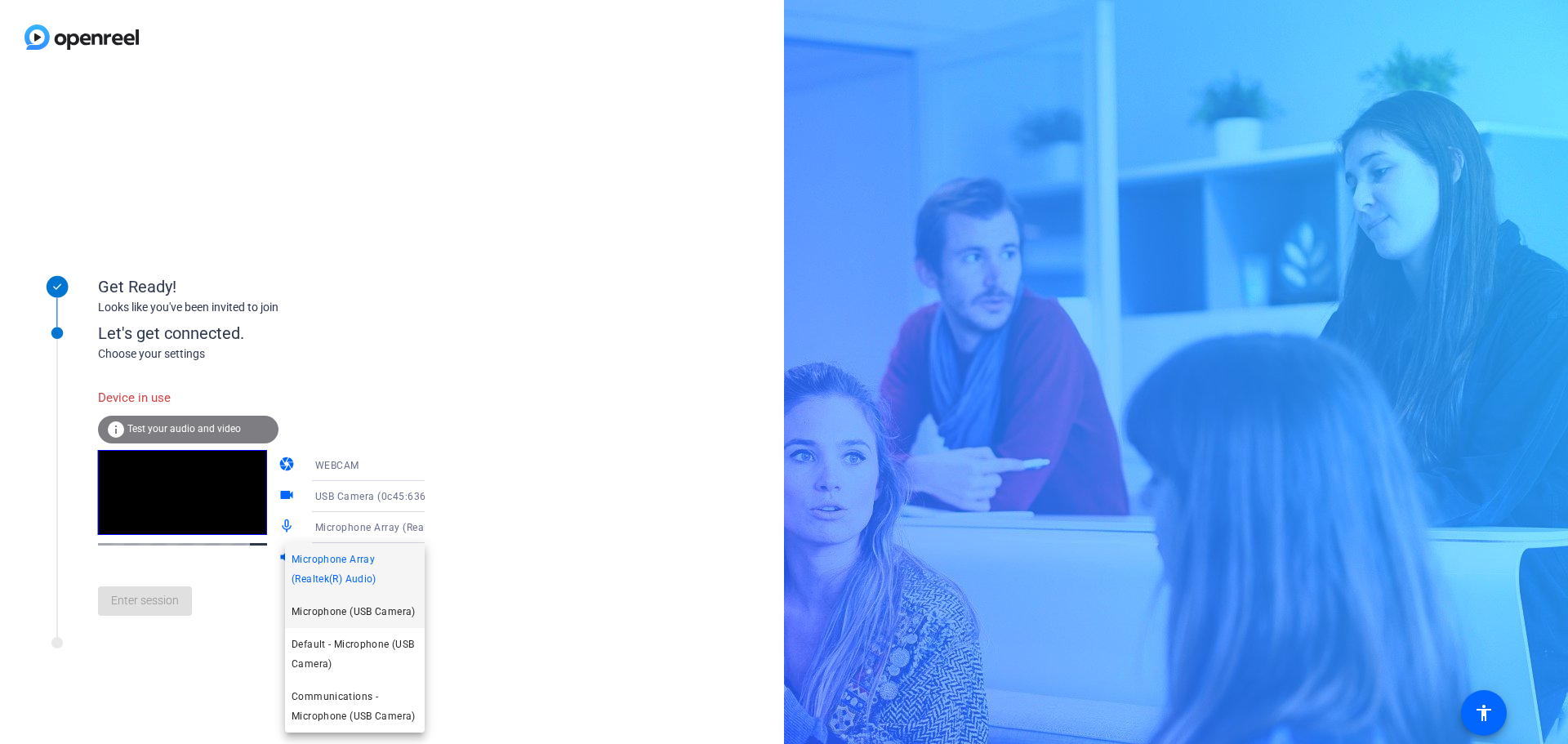 click on "Microphone (USB Camera)" at bounding box center (354, 612) 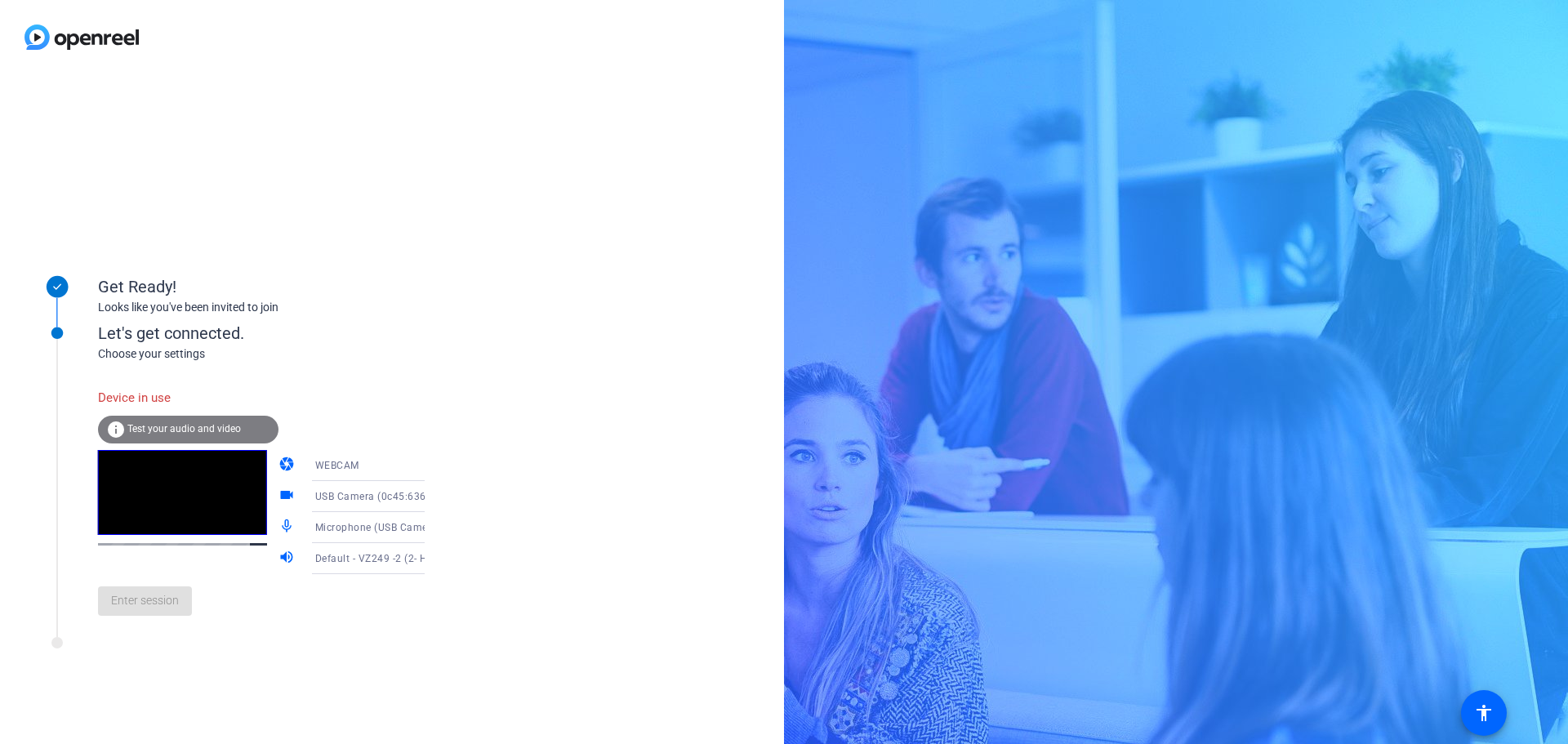 click 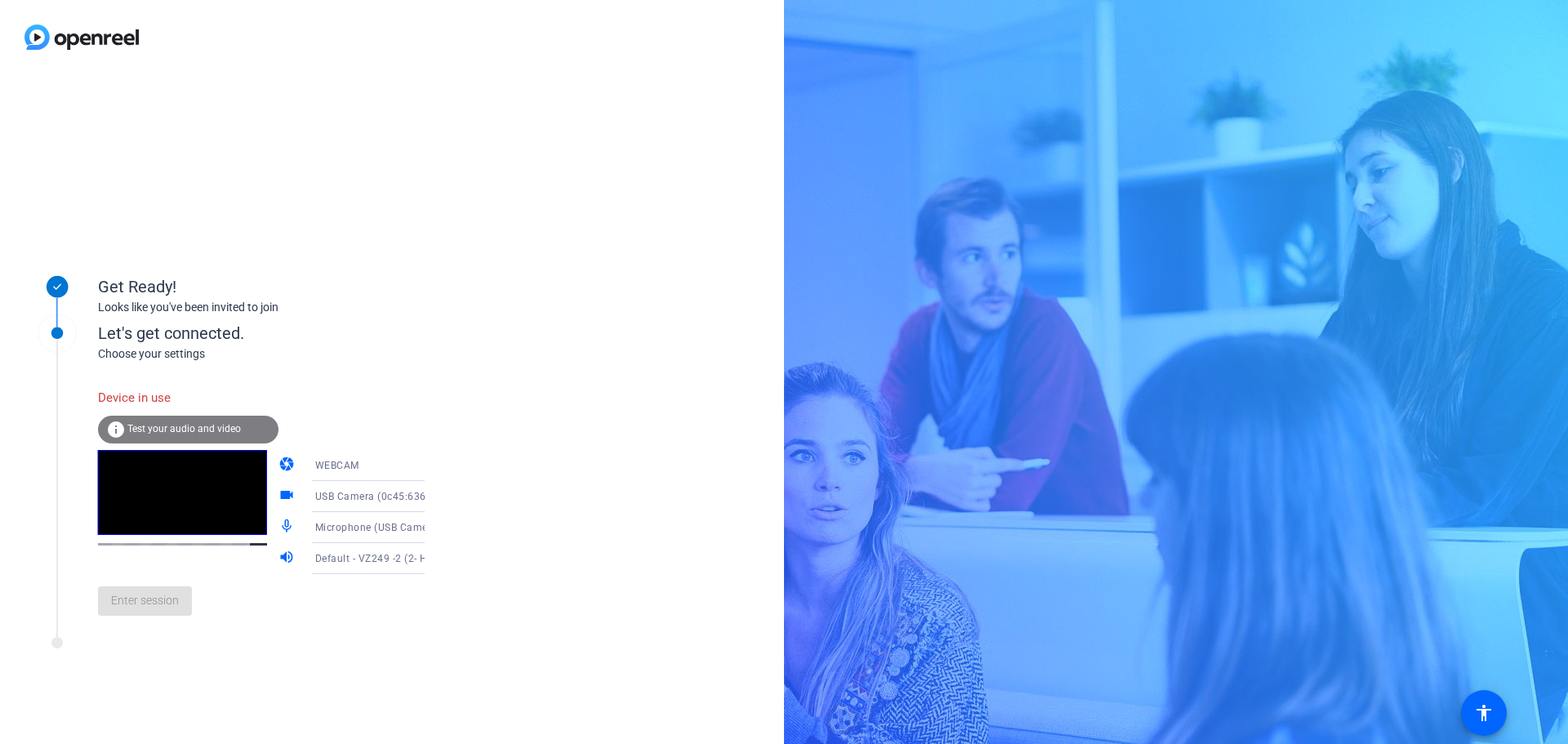 click on "Default - VZ249 -2 (2- HD Audio Driver for Display Audio)" 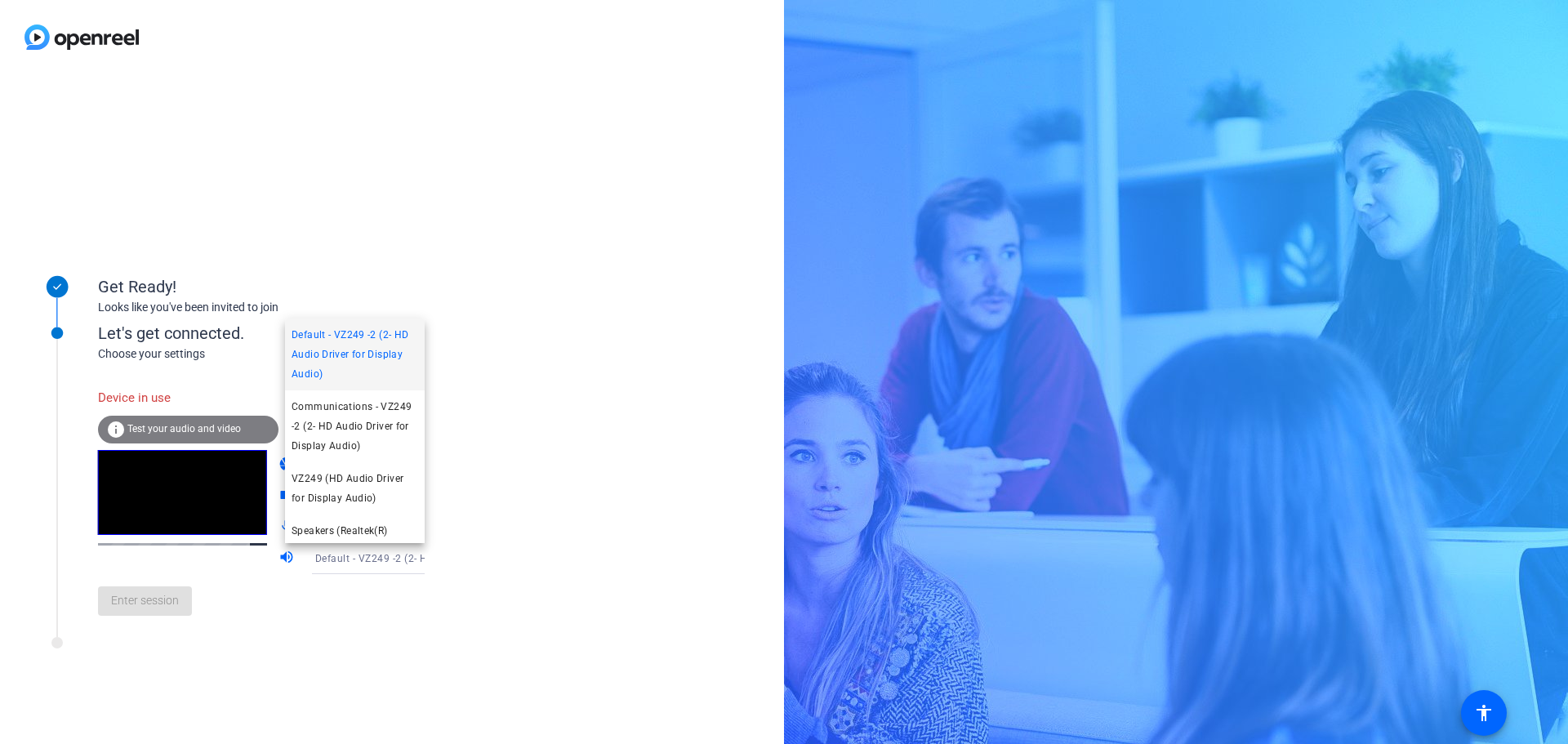 click at bounding box center [784, 372] 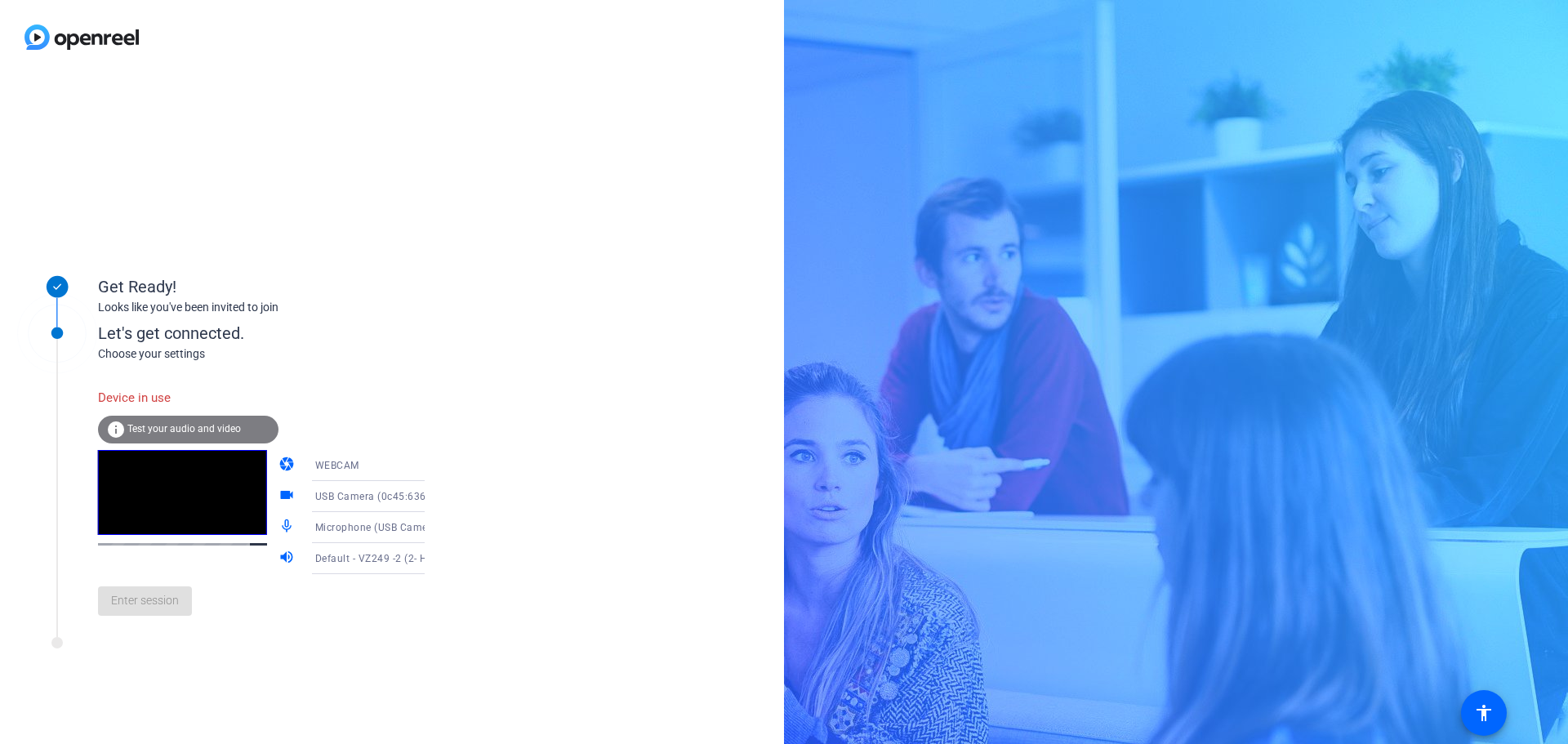 click on "Enter session" 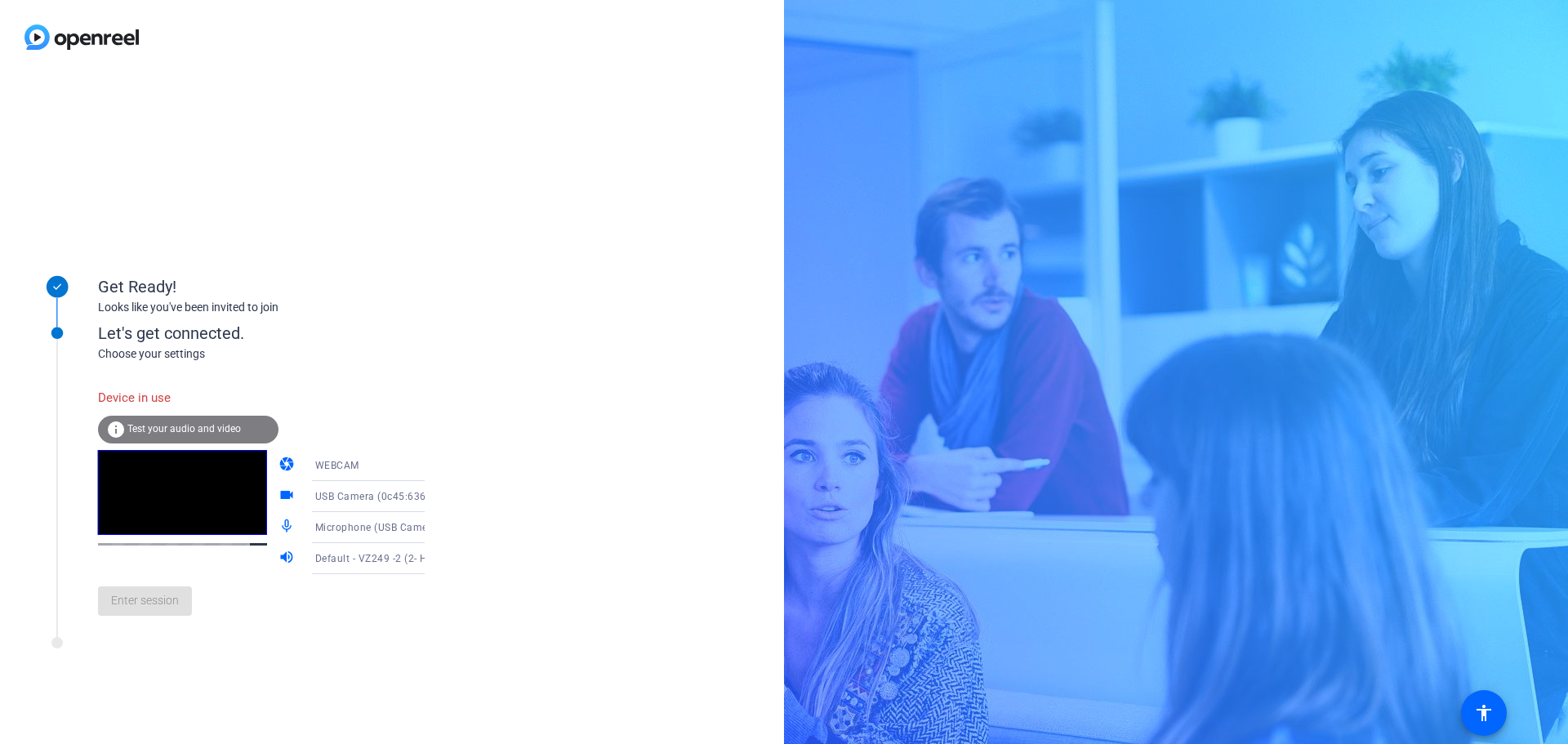 click on "Test your audio and video" 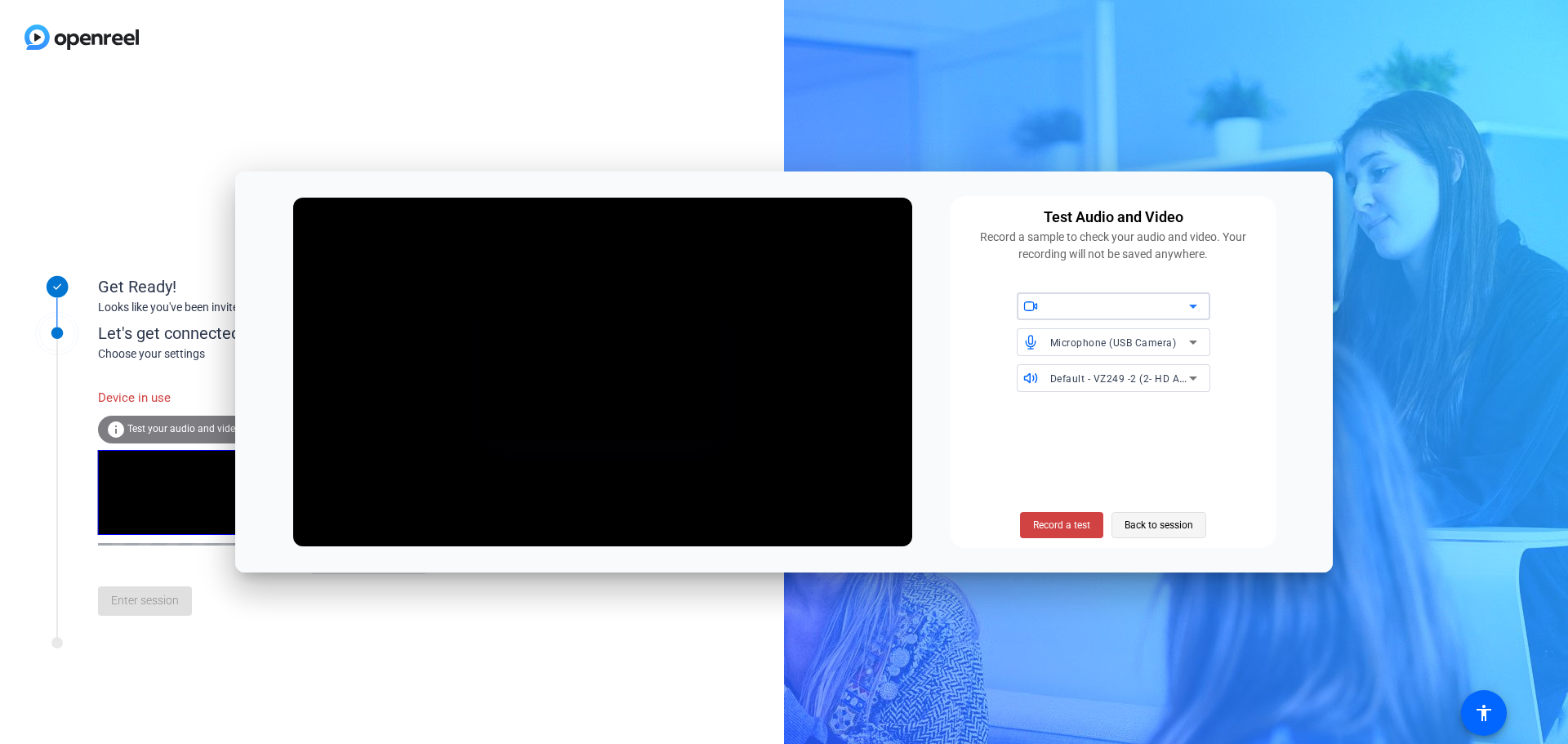 click on "Back to session" at bounding box center [1159, 525] 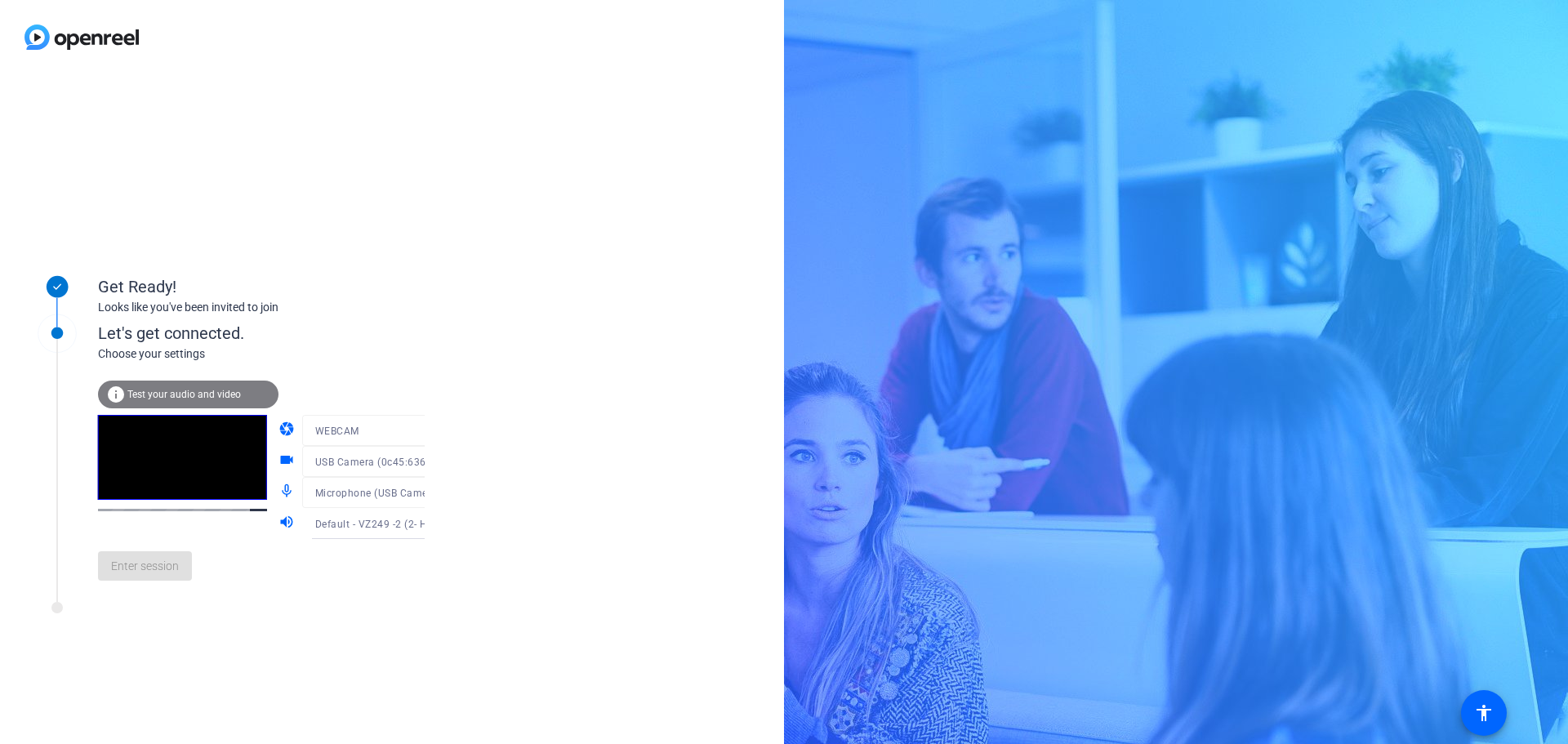 click on "Enter session" 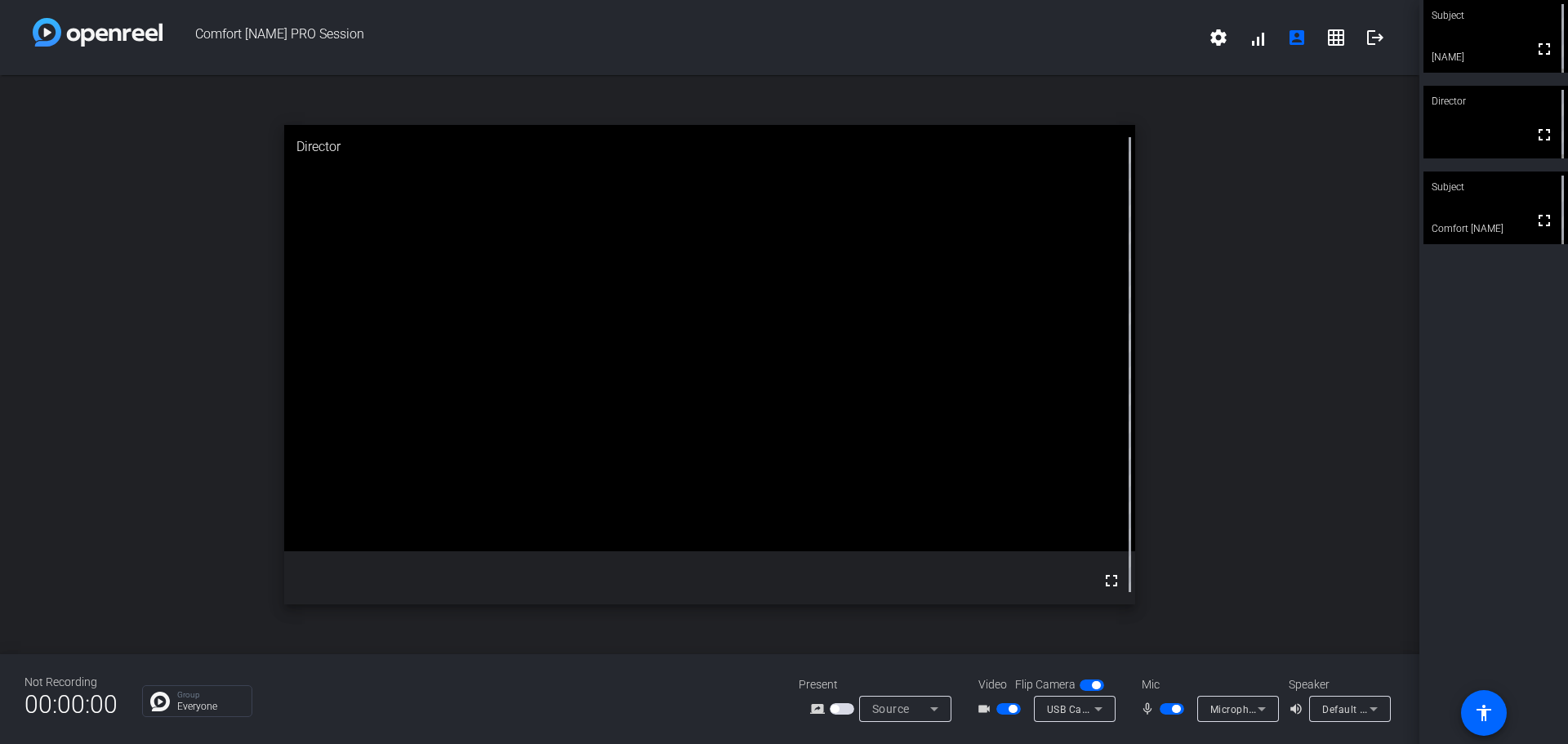 click at bounding box center [1172, 709] 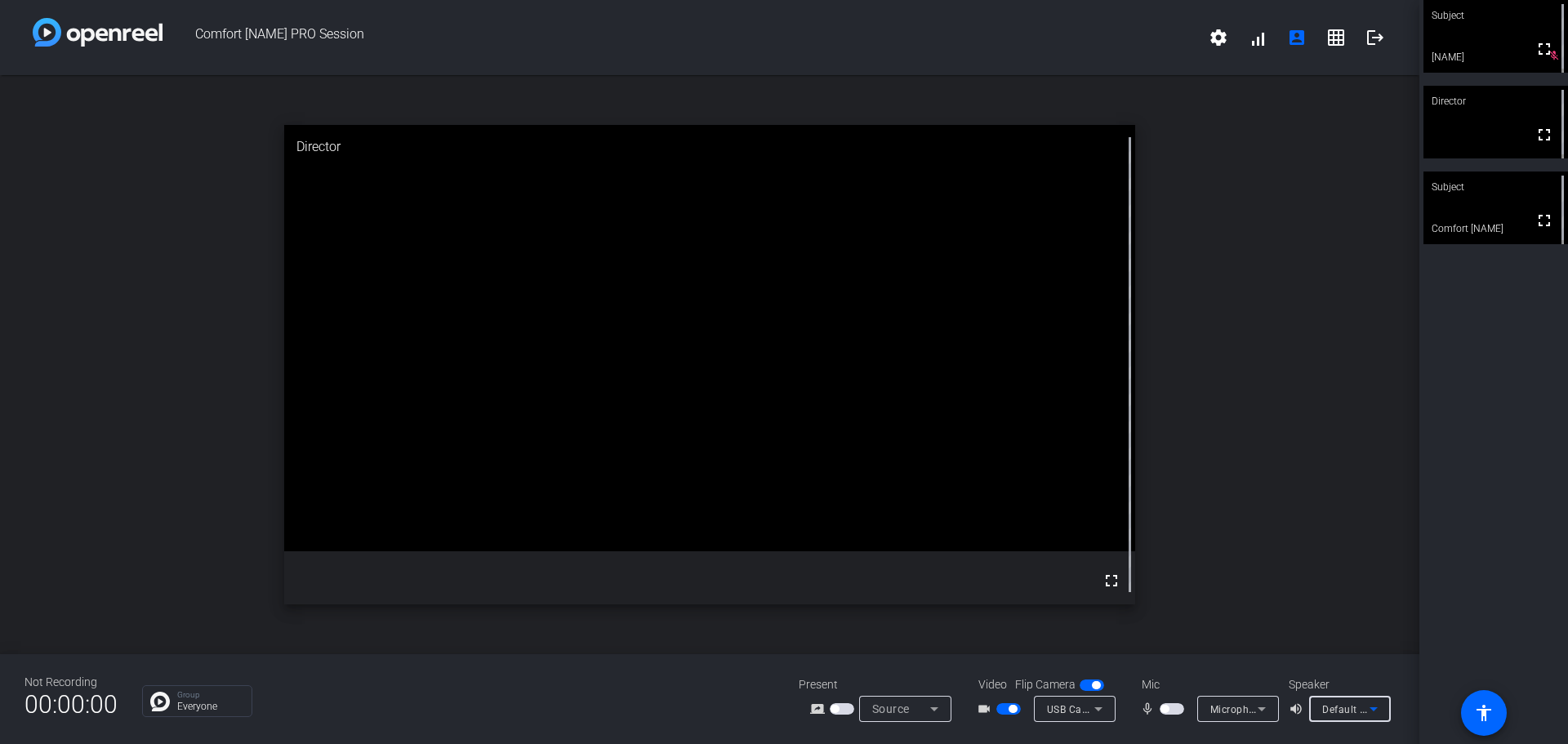 click on "Default - VZ249 -2 (2- HD Audio Driver for Display Audio)" at bounding box center (1458, 709) 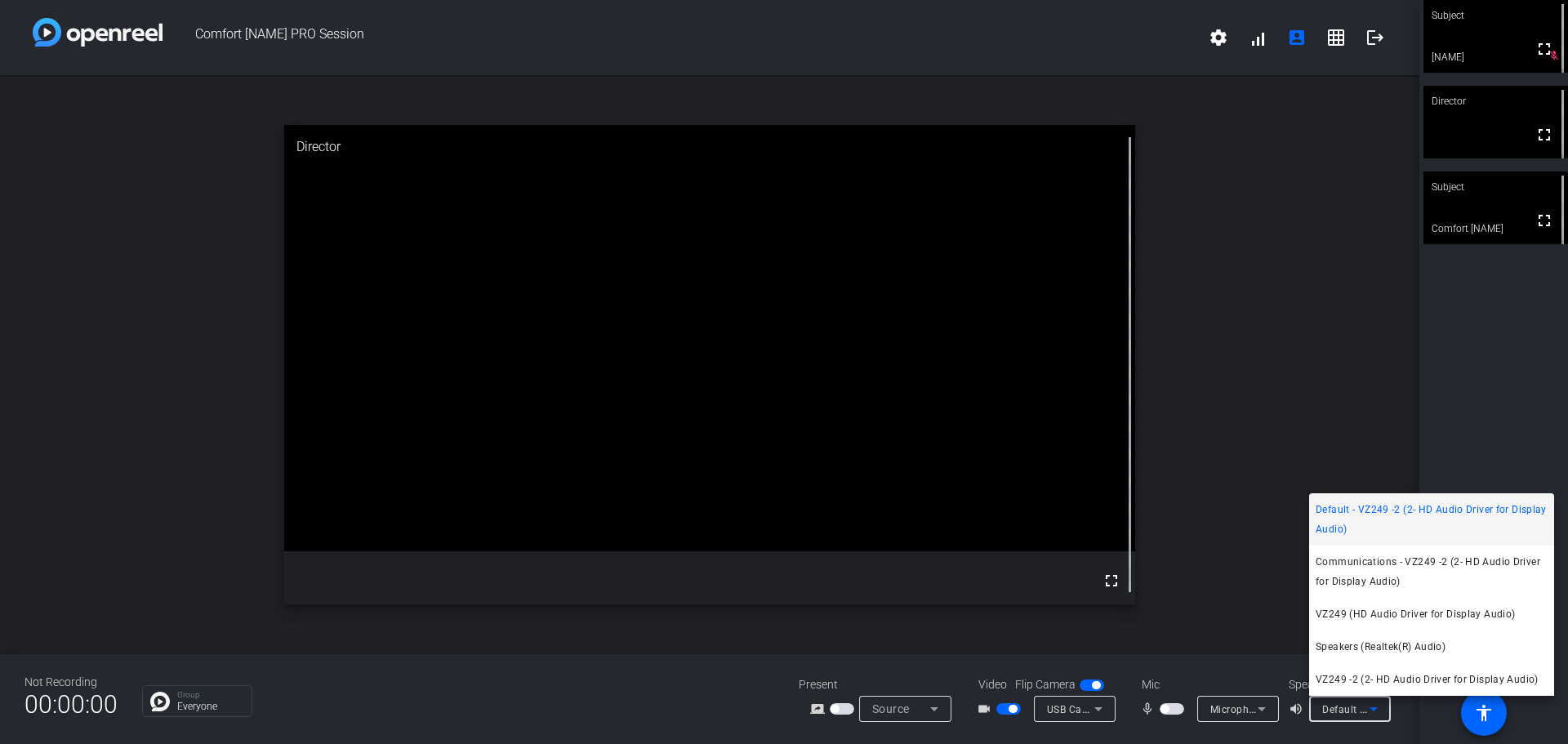 click at bounding box center [784, 372] 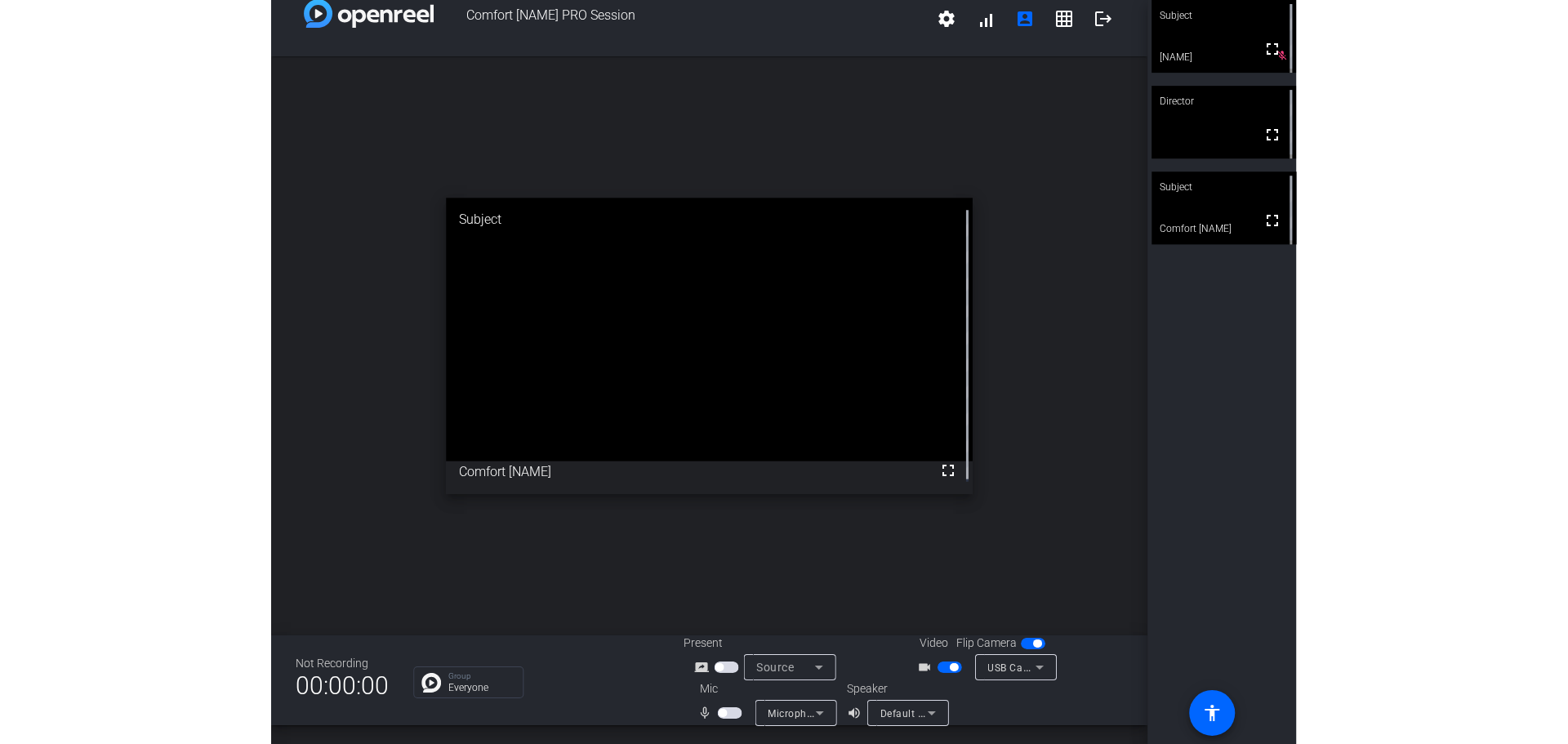 scroll, scrollTop: 0, scrollLeft: 0, axis: both 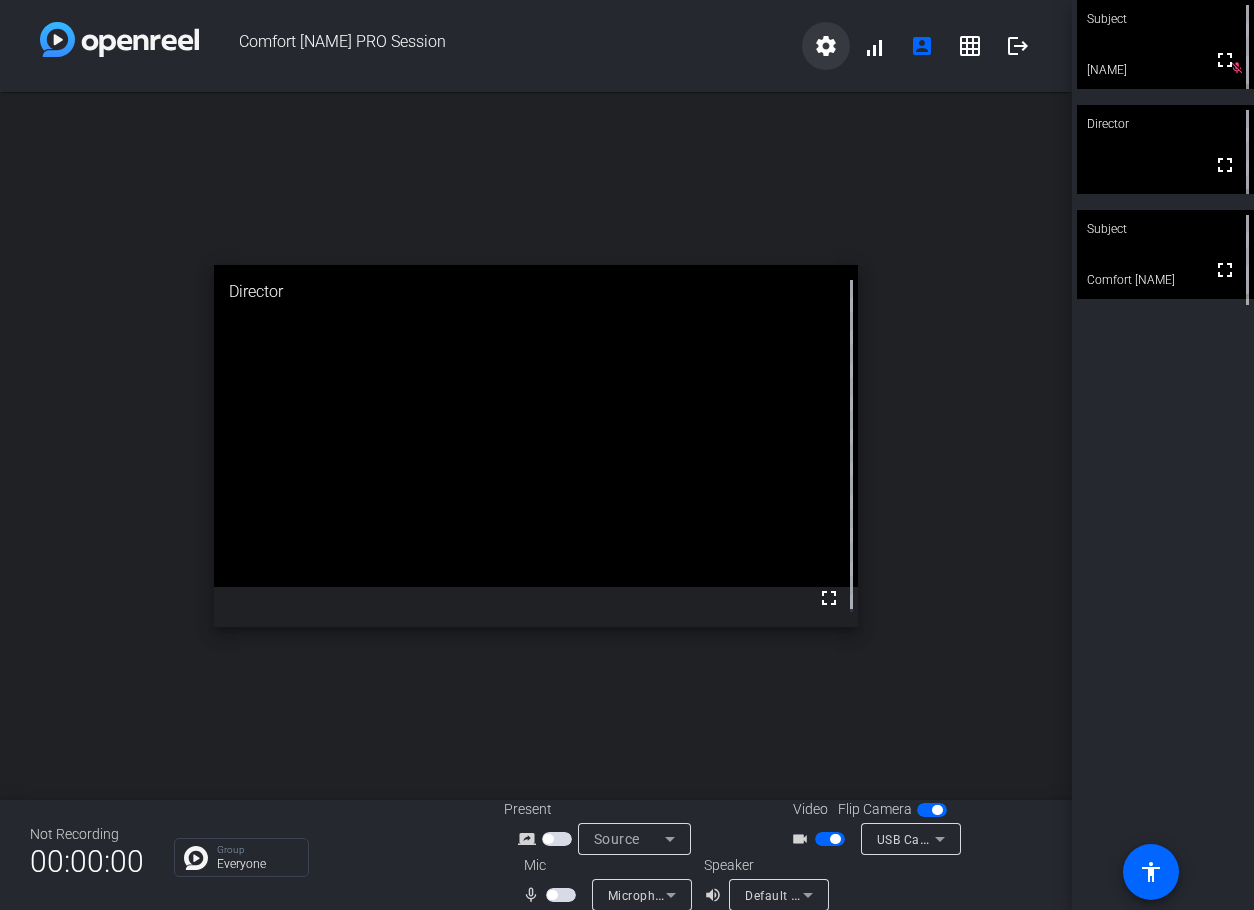 click on "settings" 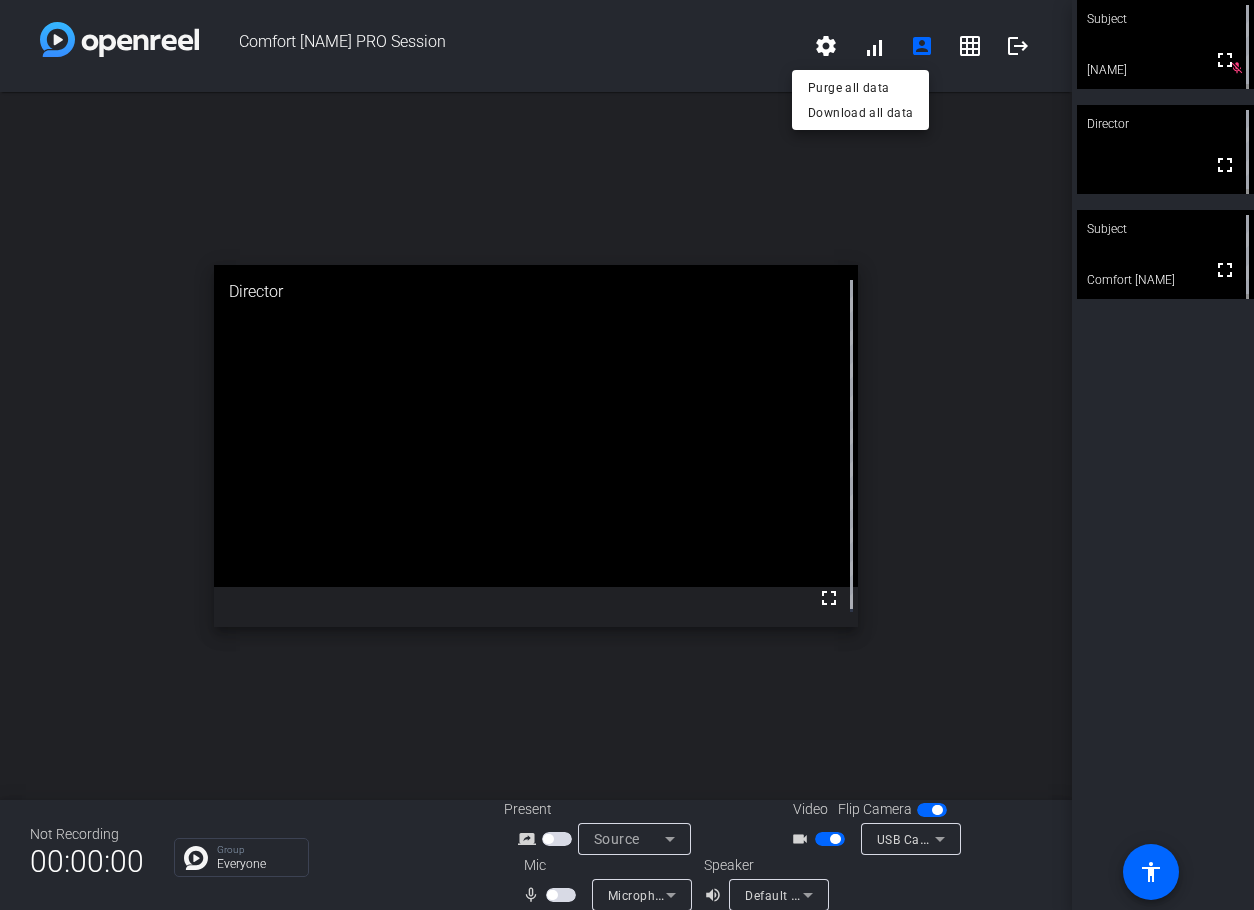 click at bounding box center (627, 455) 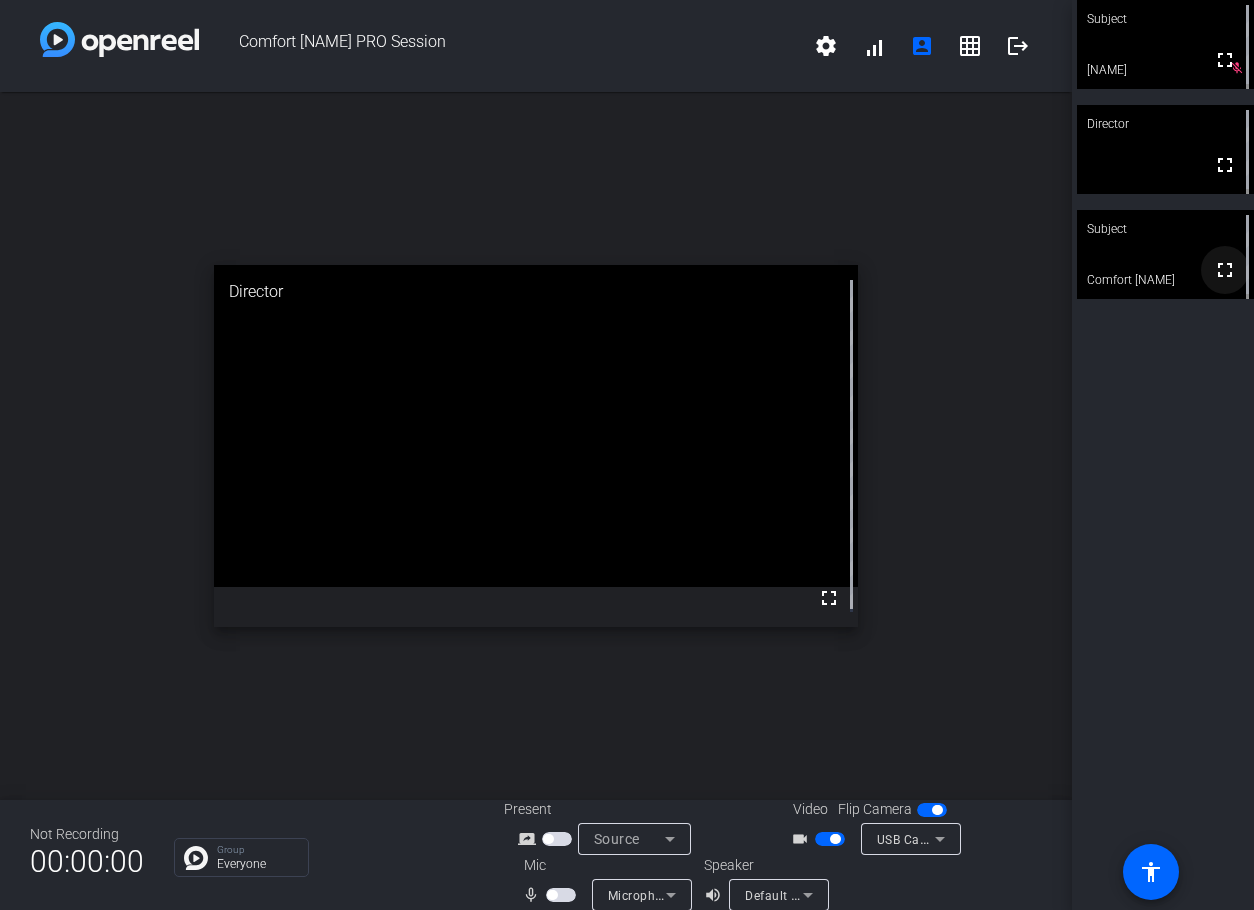 click on "fullscreen" 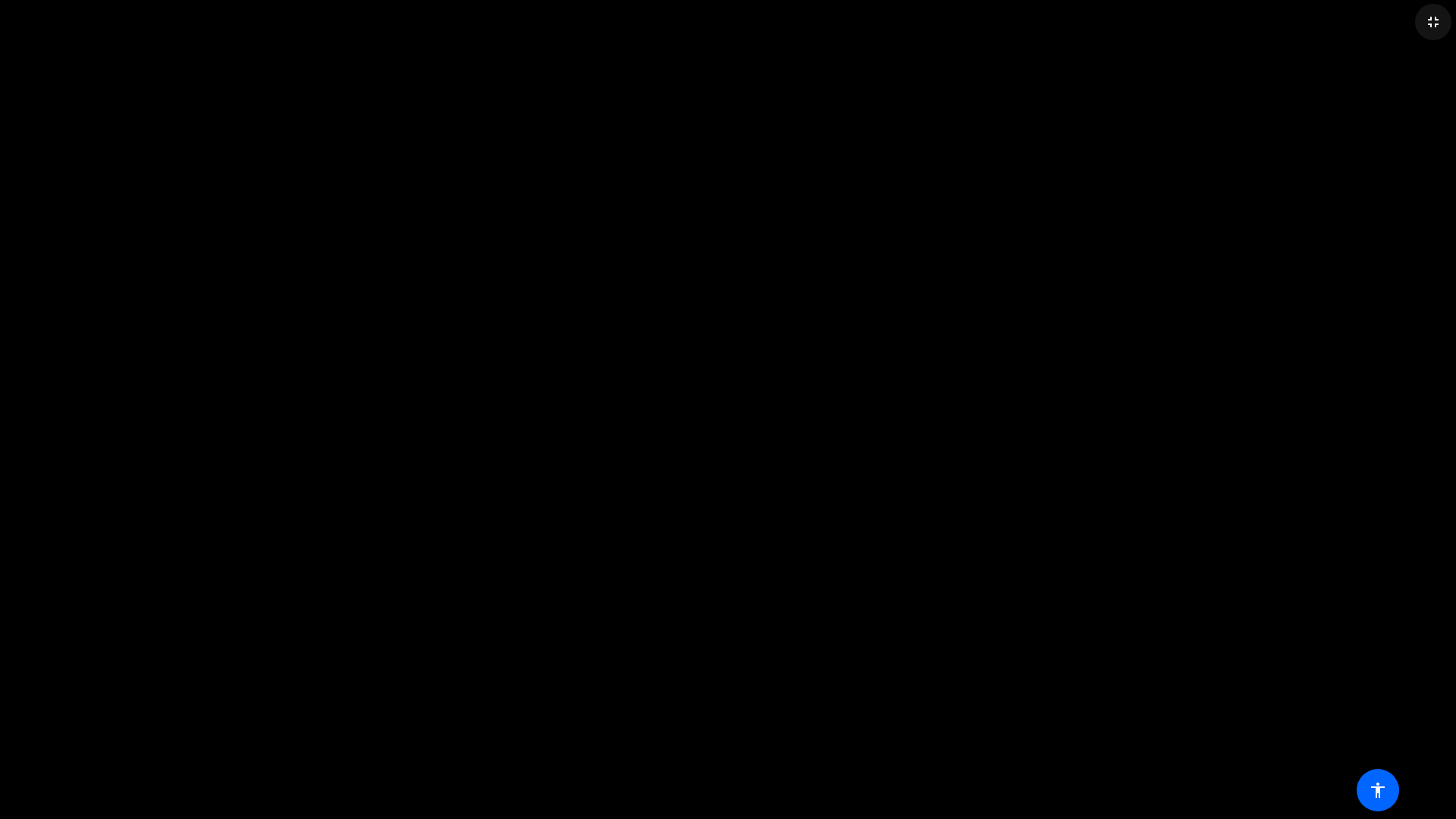 click on "fullscreen_exit" 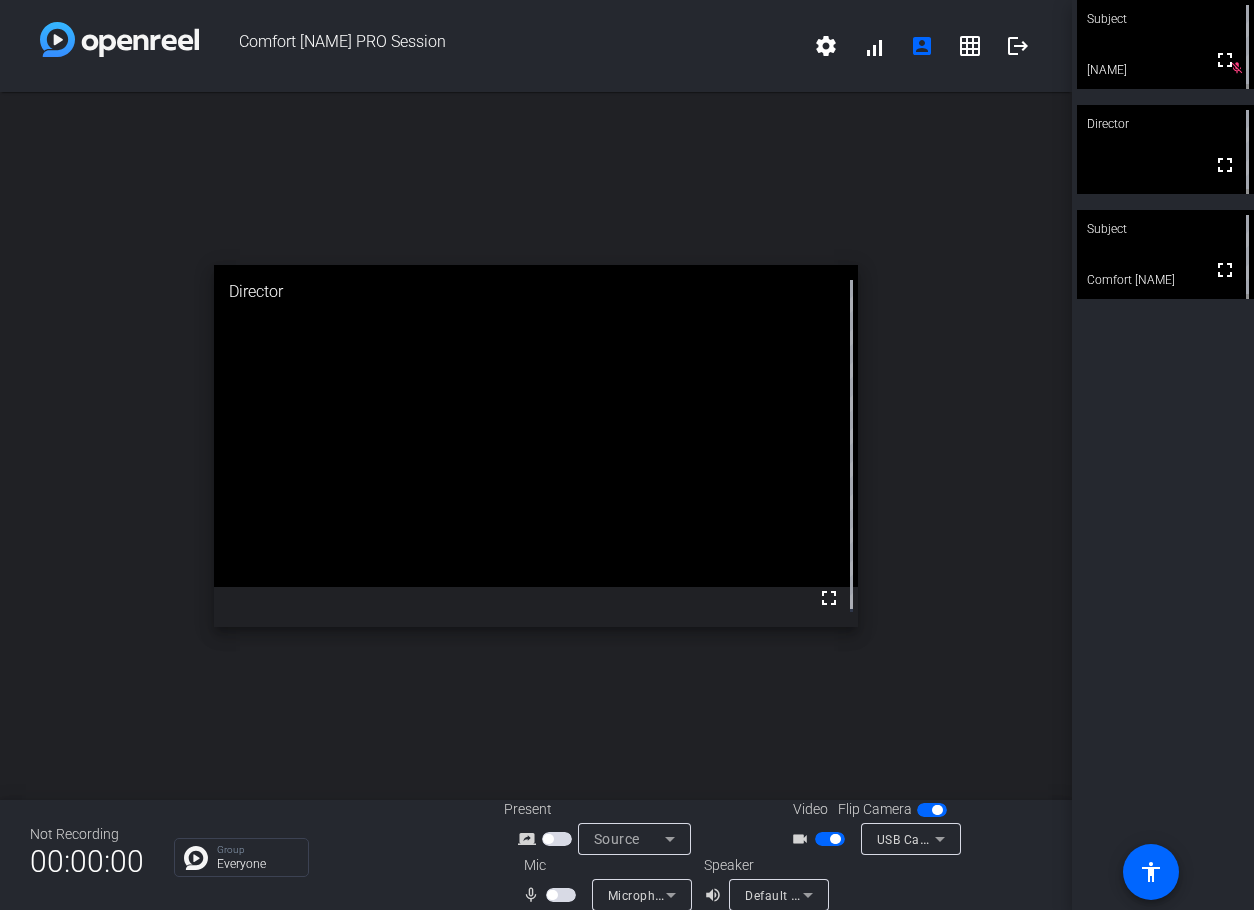 click on "mic_none Microphone (USB Camera)" at bounding box center [604, 895] 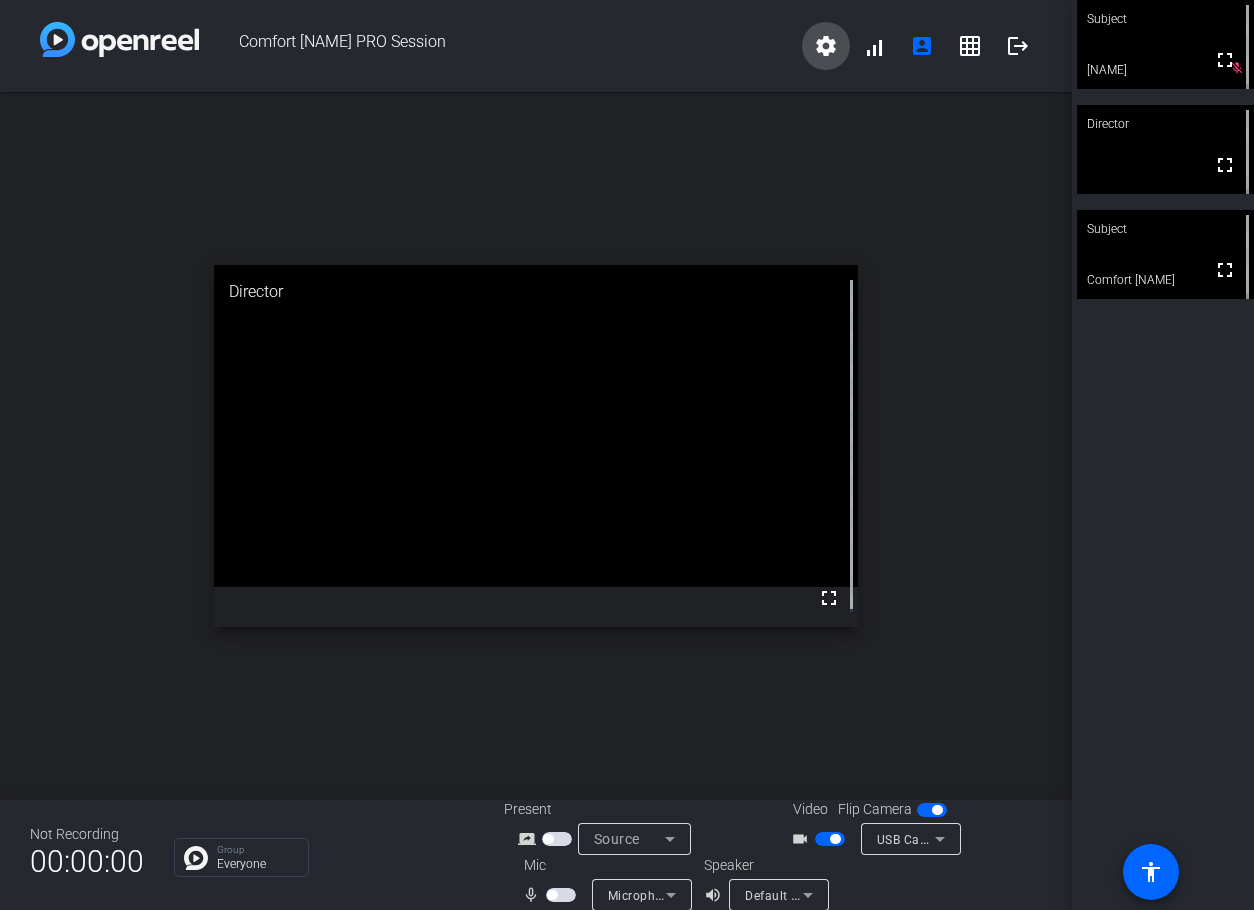 click on "settings" 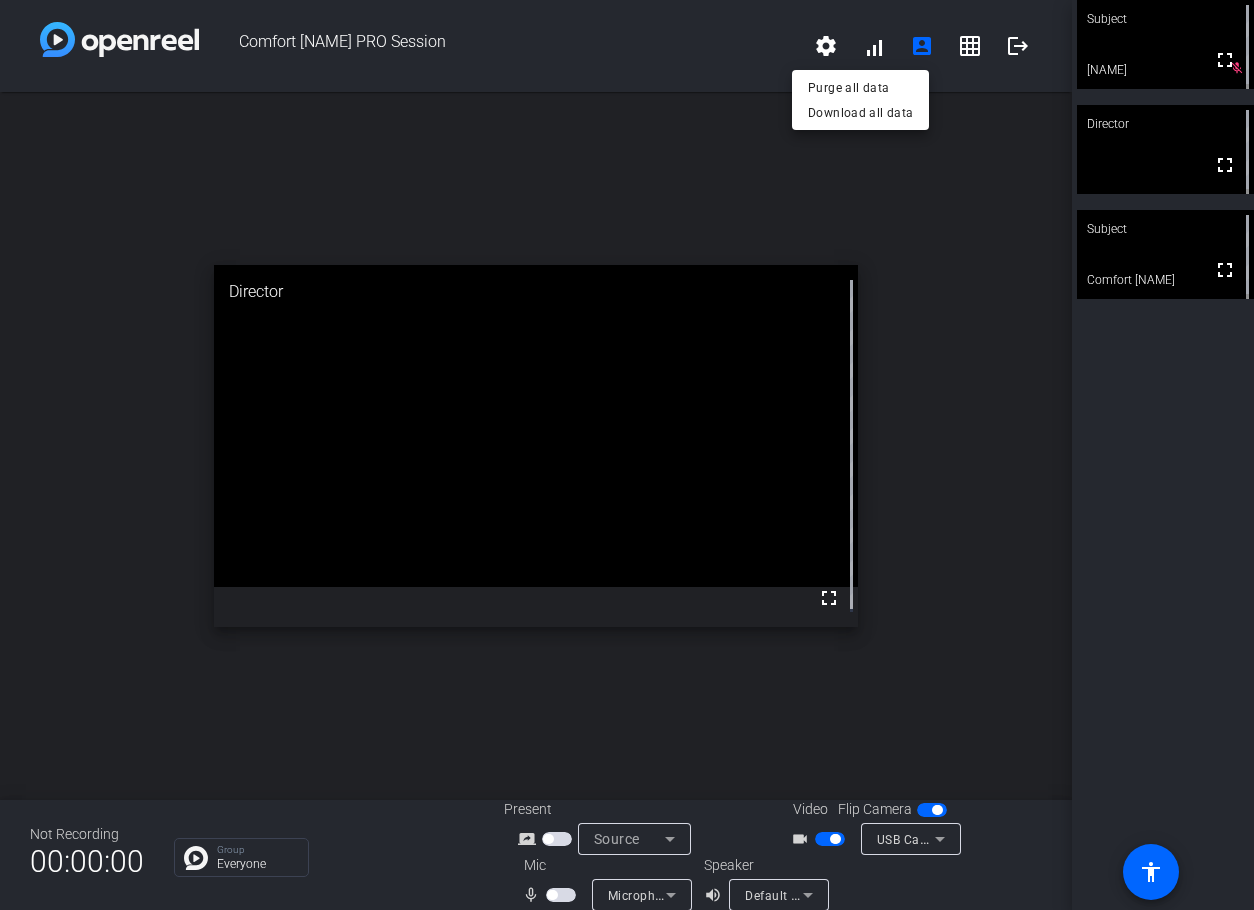 click at bounding box center (627, 455) 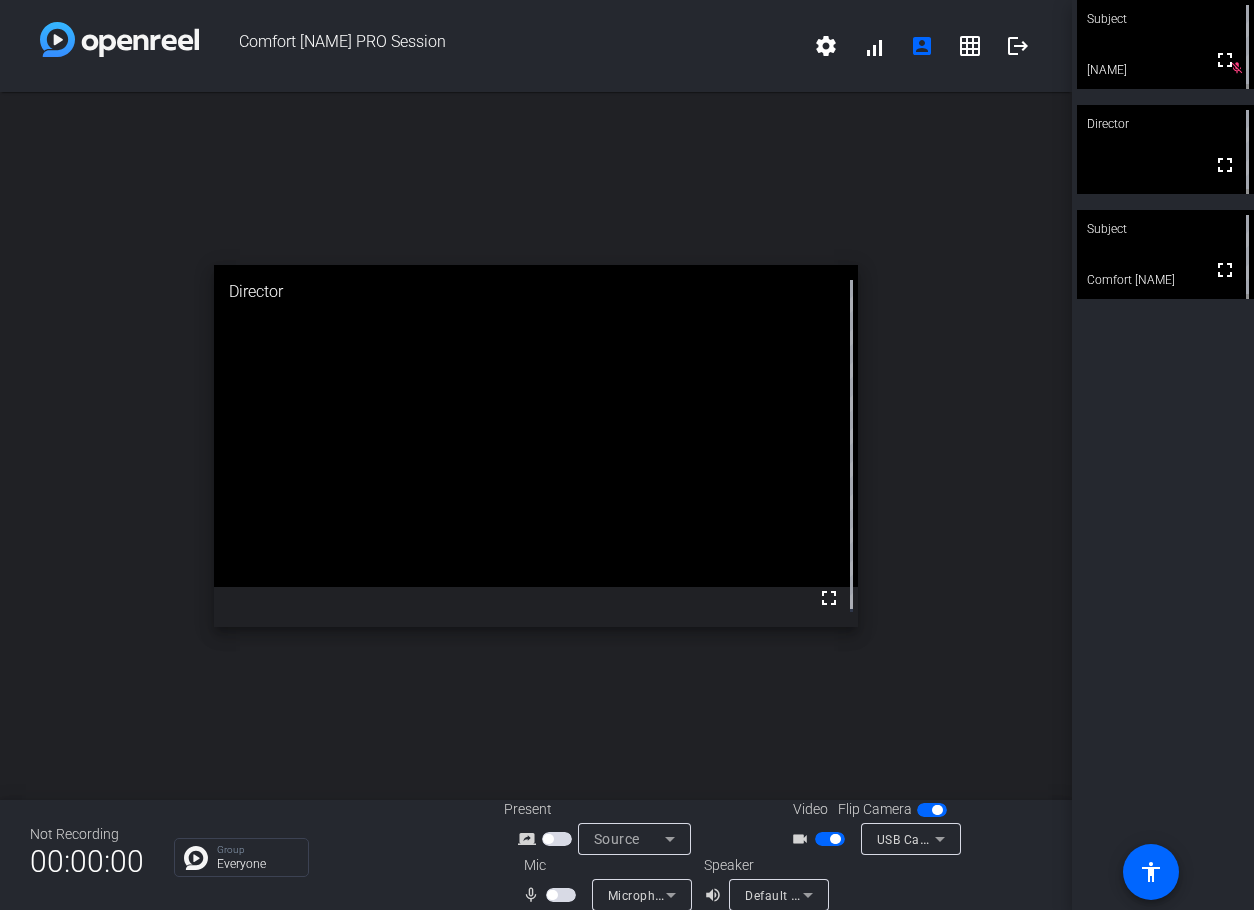 click at bounding box center [561, 895] 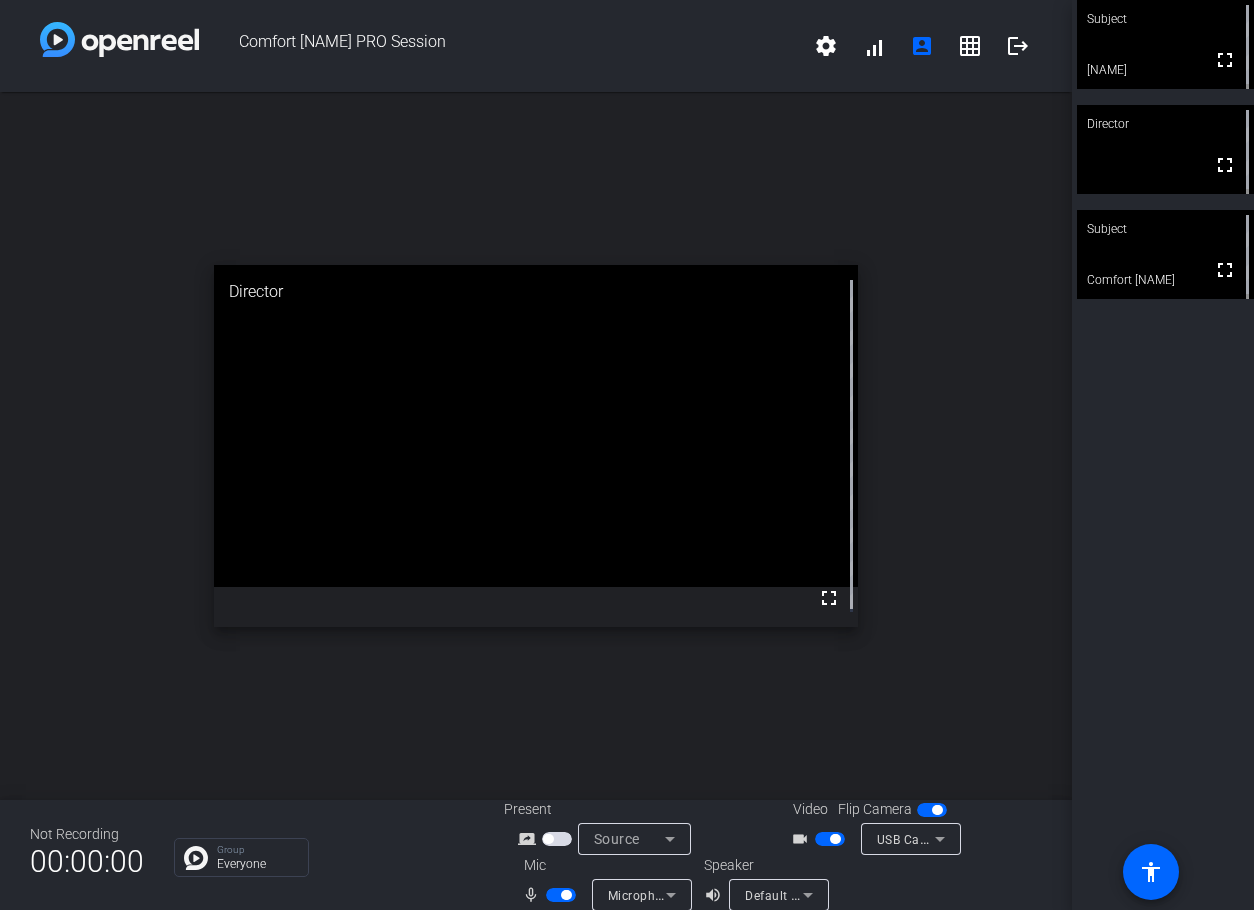 click at bounding box center (566, 895) 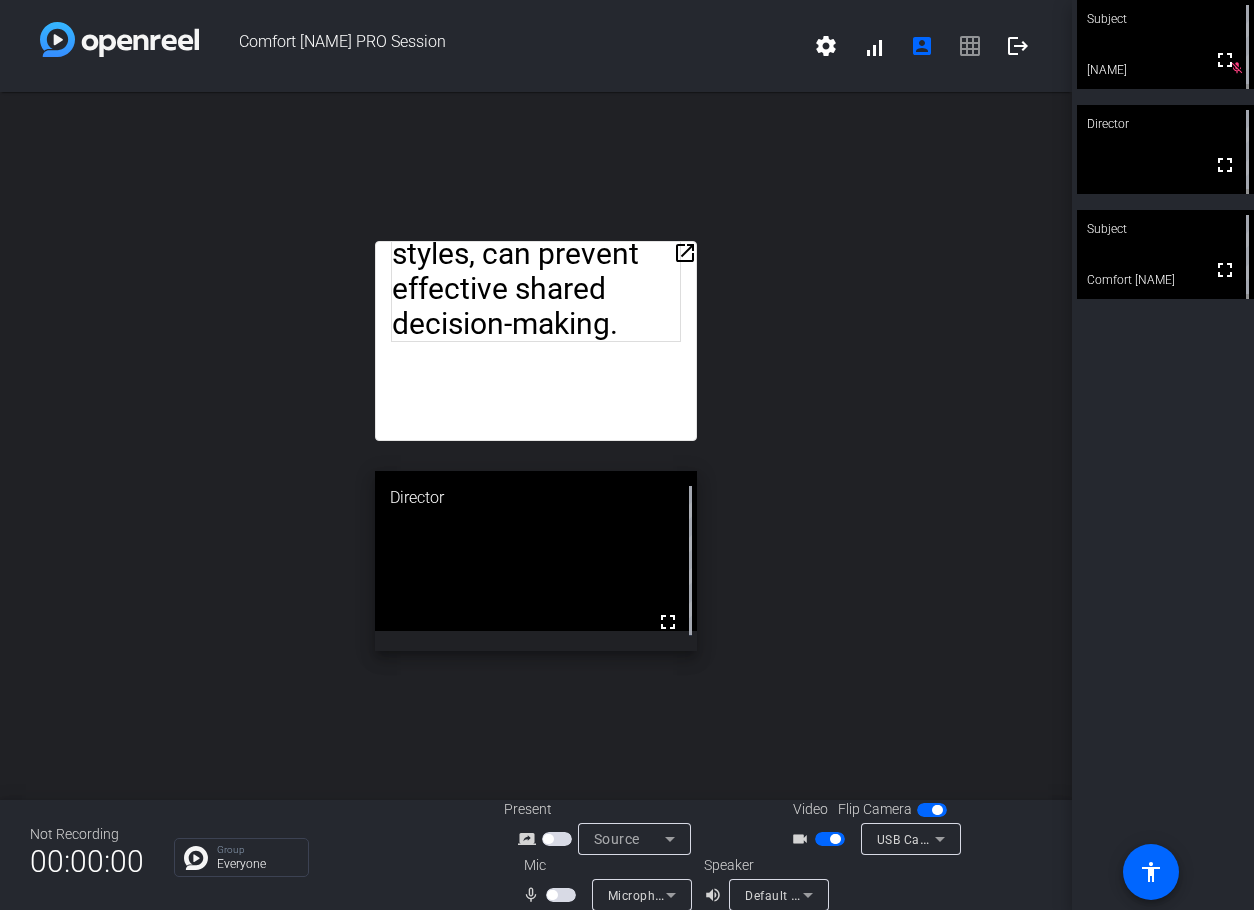 click on "Subject  fullscreen  [FIRST]  mic_off_outline  Director  fullscreen     Subject  fullscreen  Comfort [NAME]" 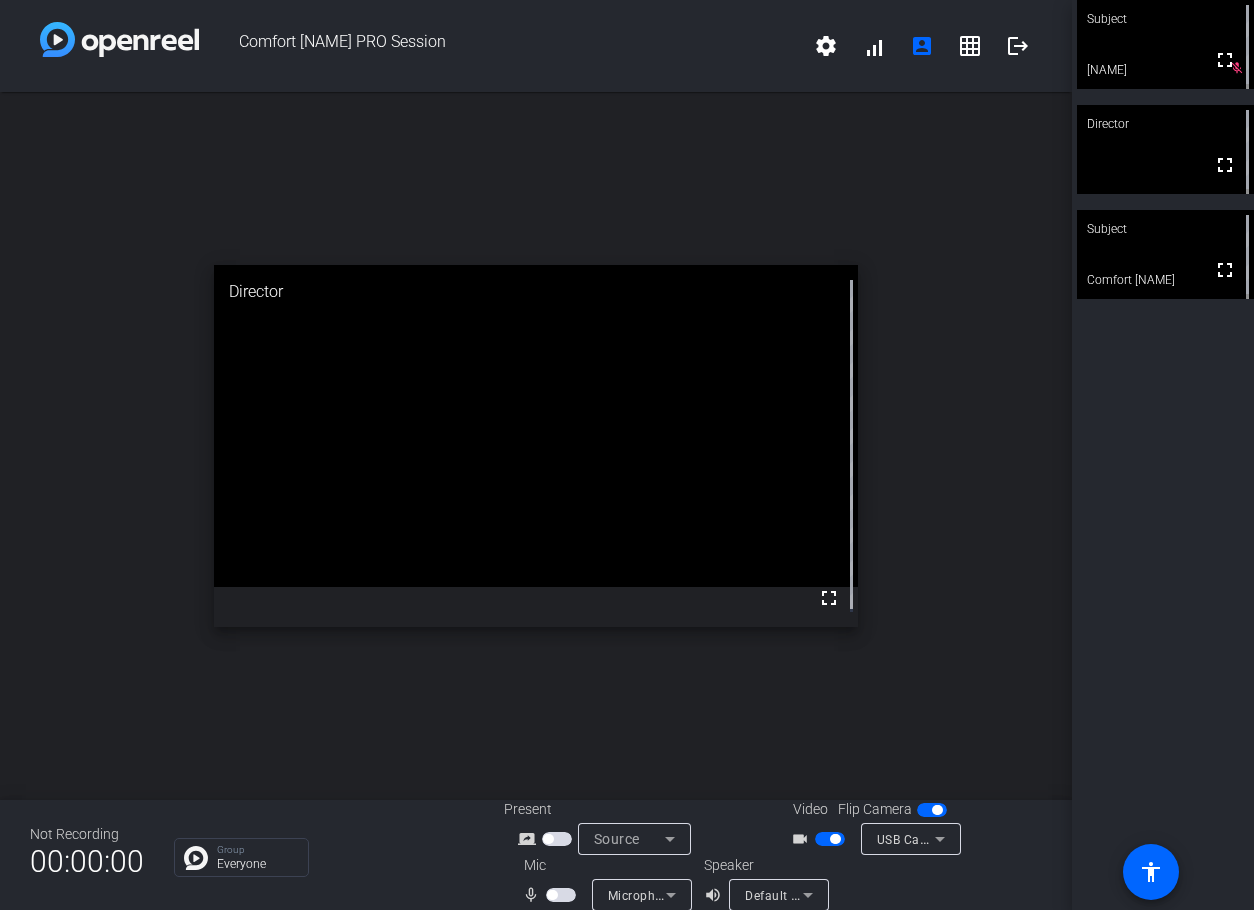 click at bounding box center (561, 895) 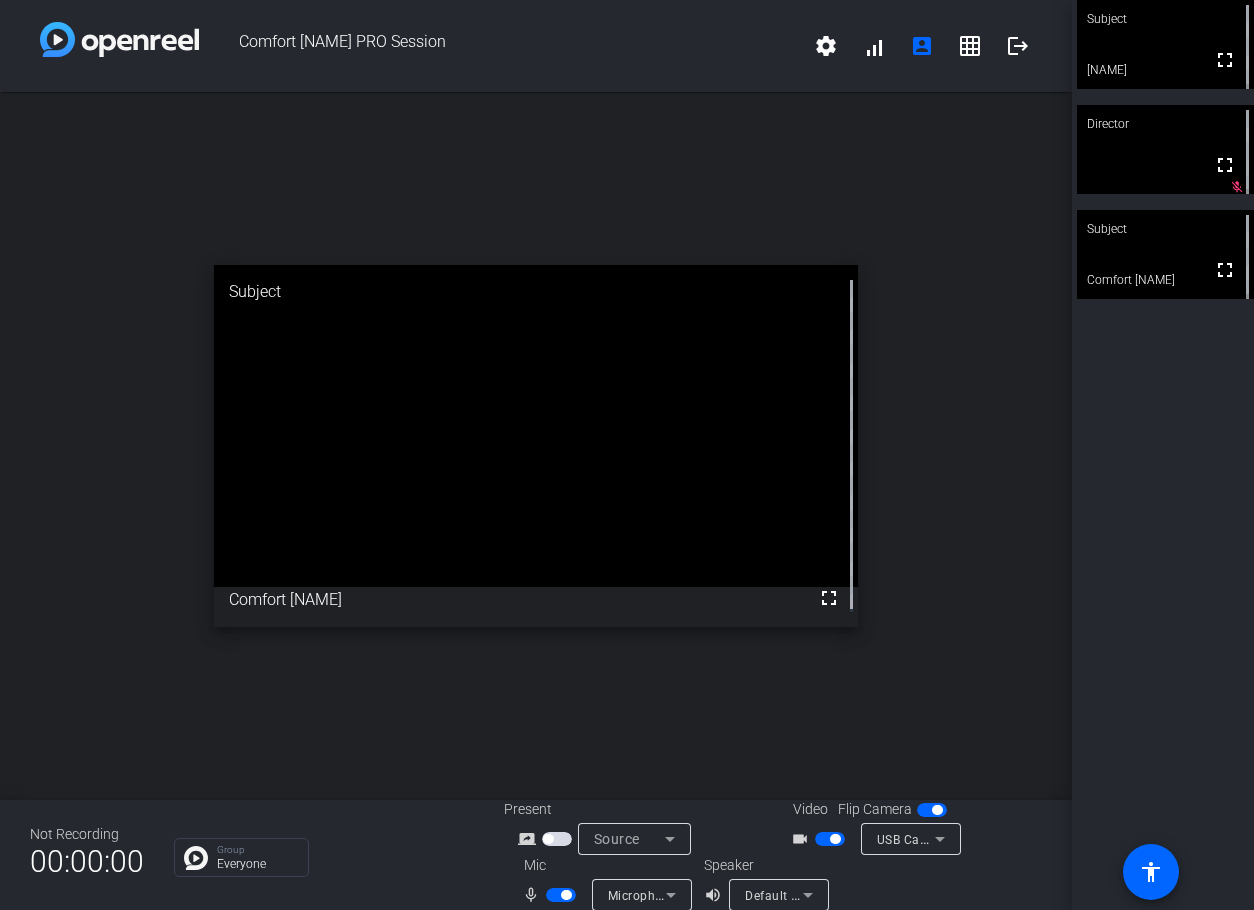 click at bounding box center (561, 895) 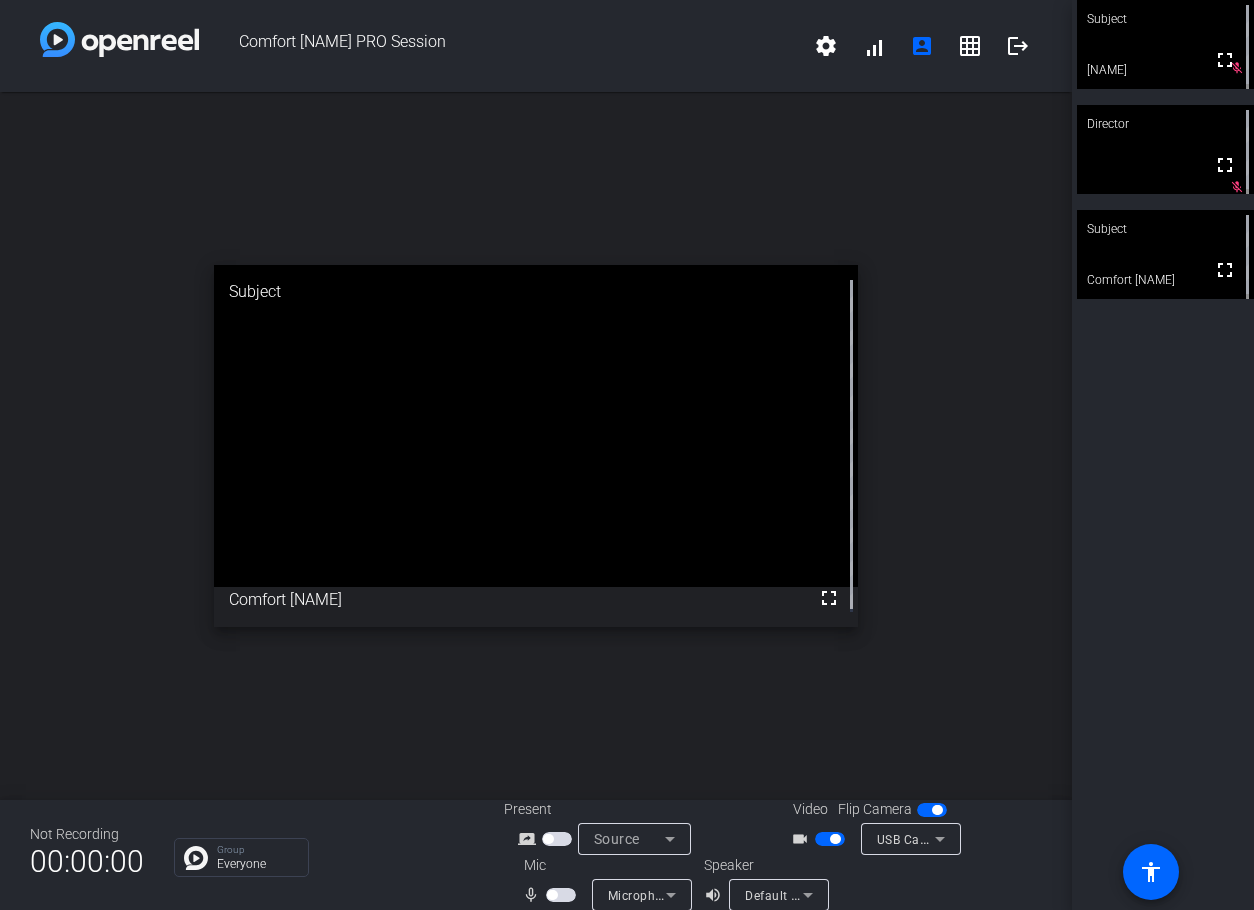 click at bounding box center [561, 895] 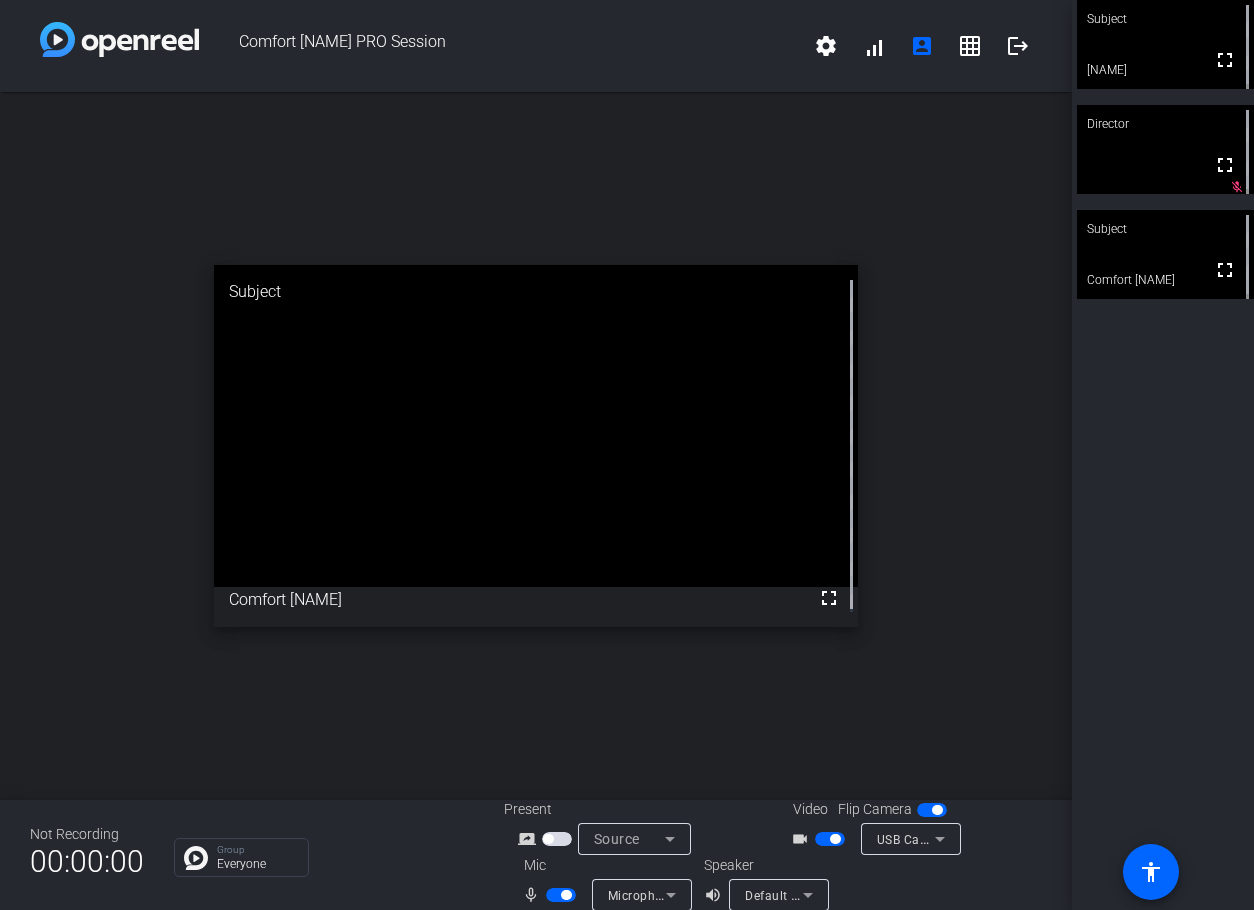 click at bounding box center [561, 895] 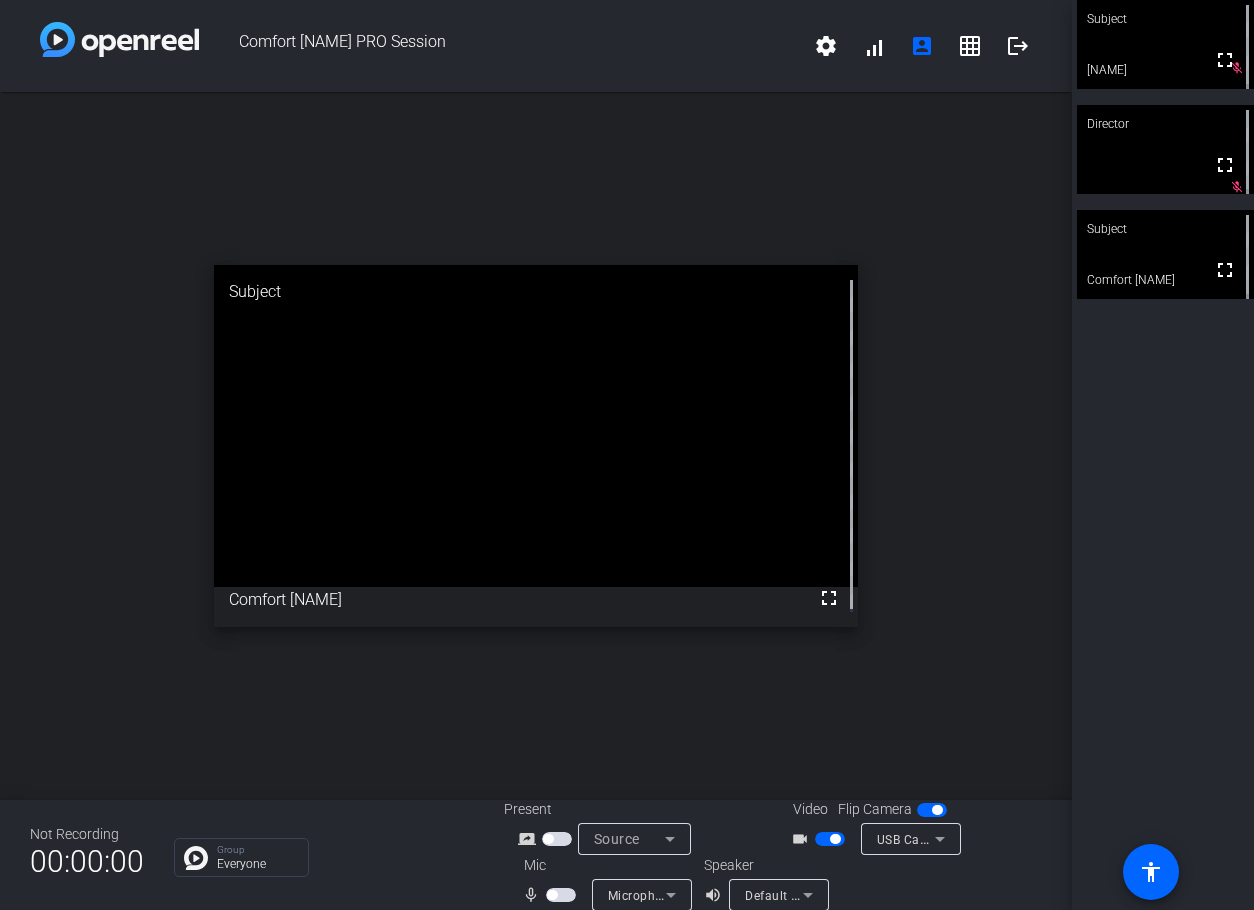 click at bounding box center [561, 895] 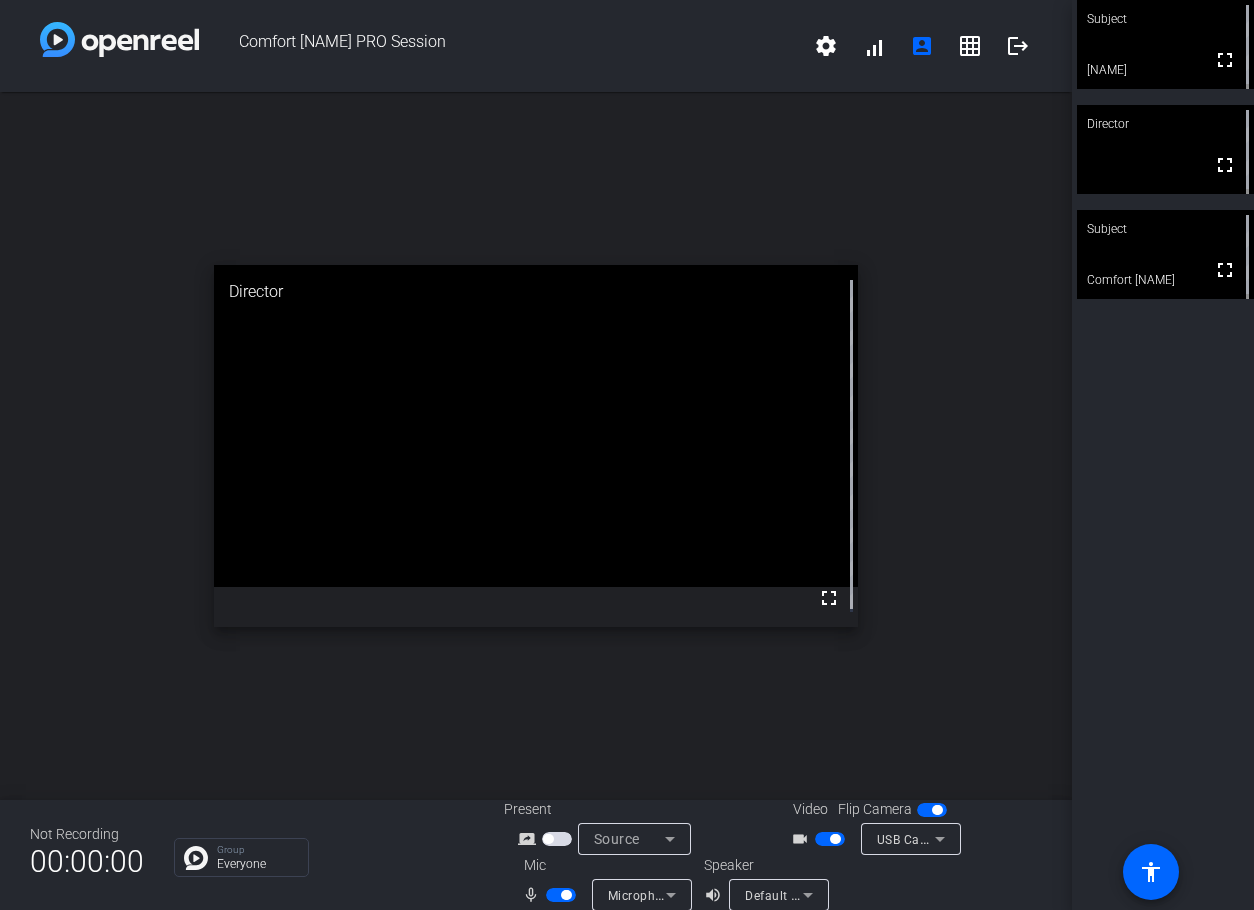click at bounding box center (561, 895) 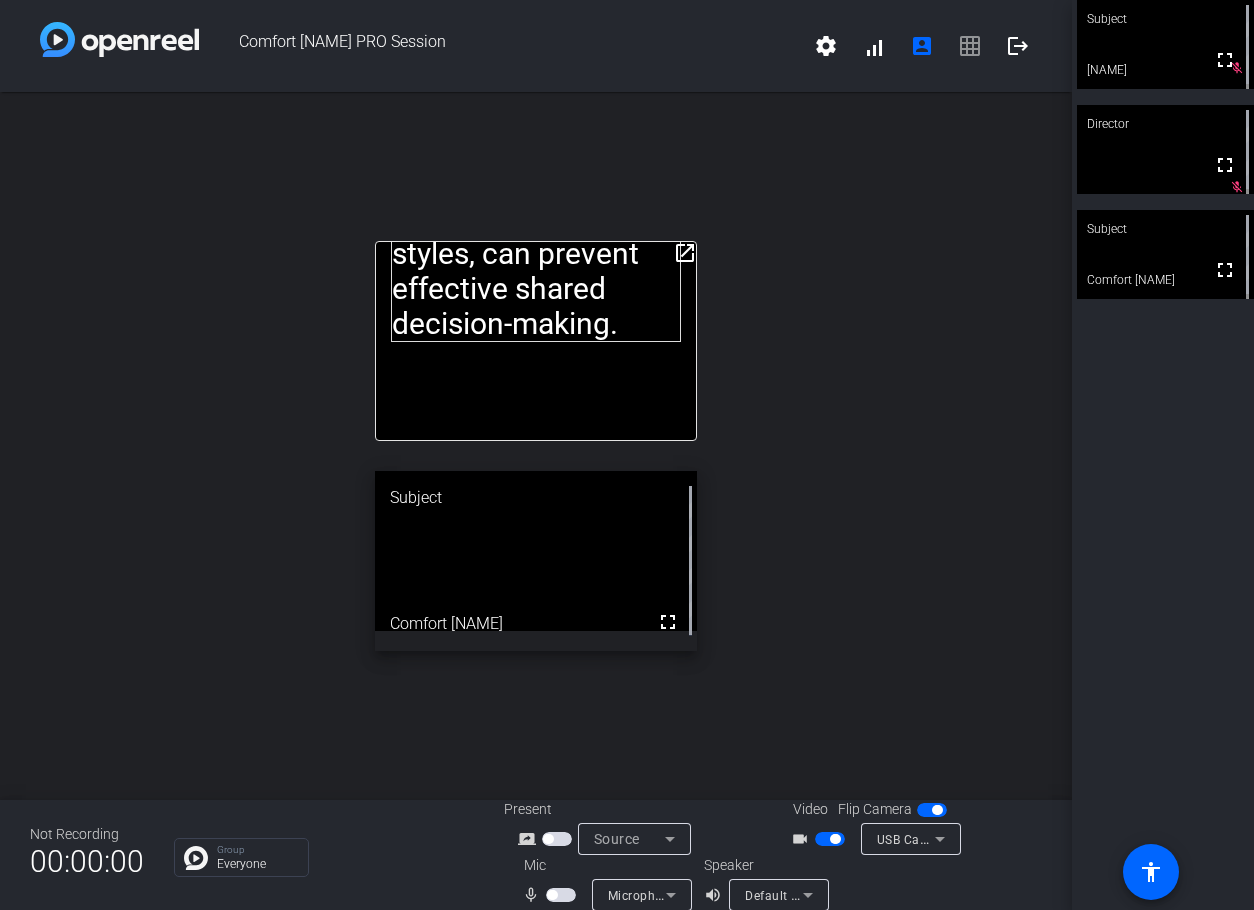 click at bounding box center [561, 895] 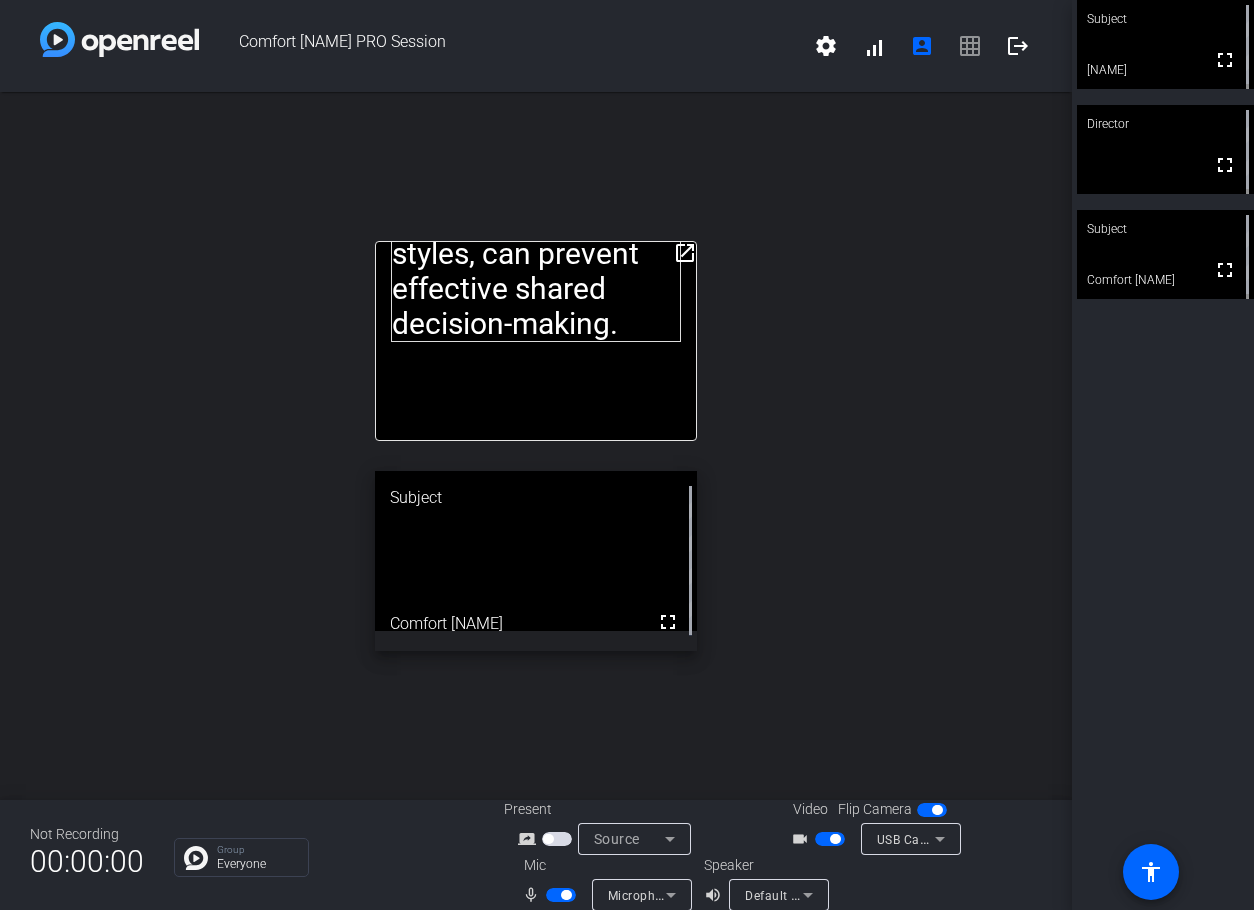 click at bounding box center (566, 895) 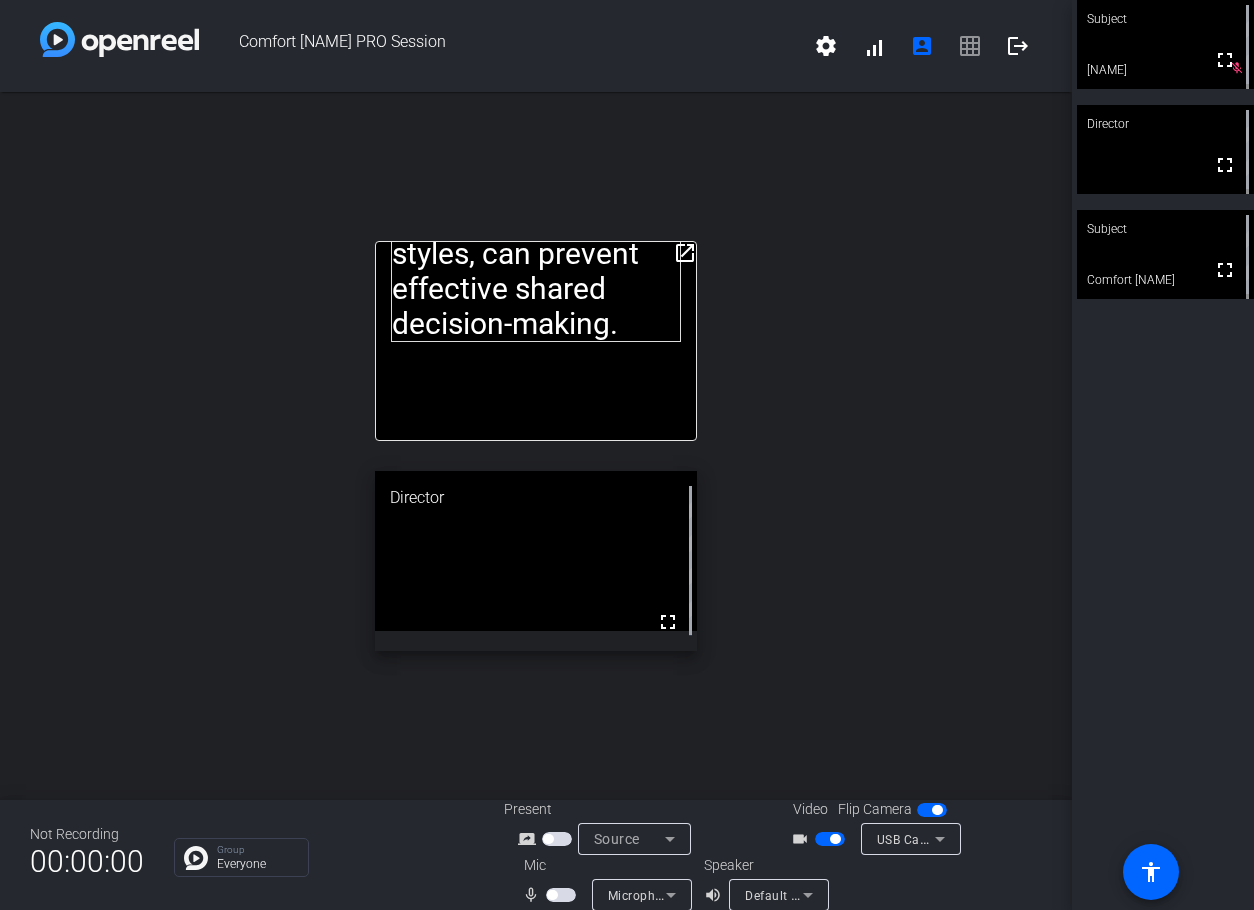 click on "open_in_new" 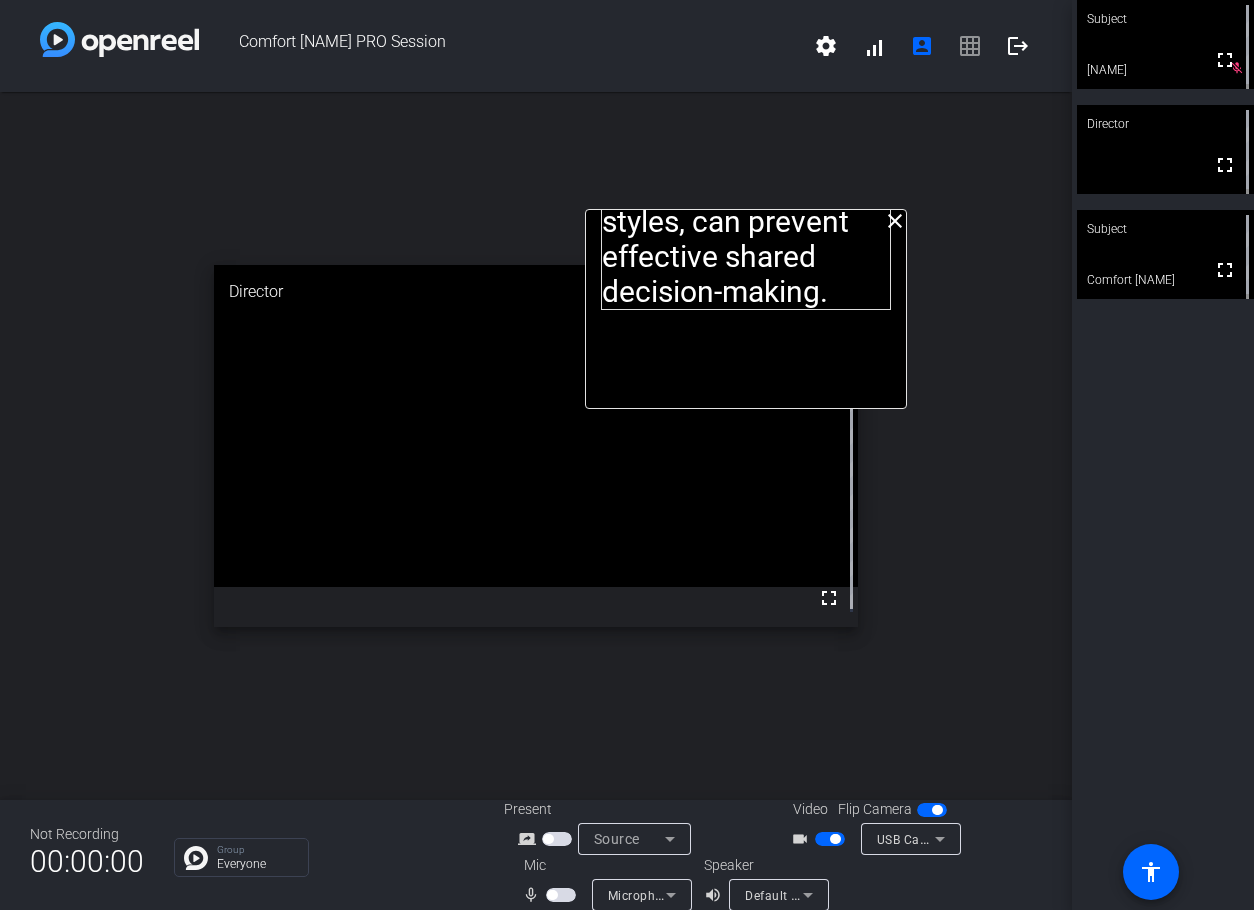 drag, startPoint x: 593, startPoint y: 122, endPoint x: 803, endPoint y: 224, distance: 233.46092 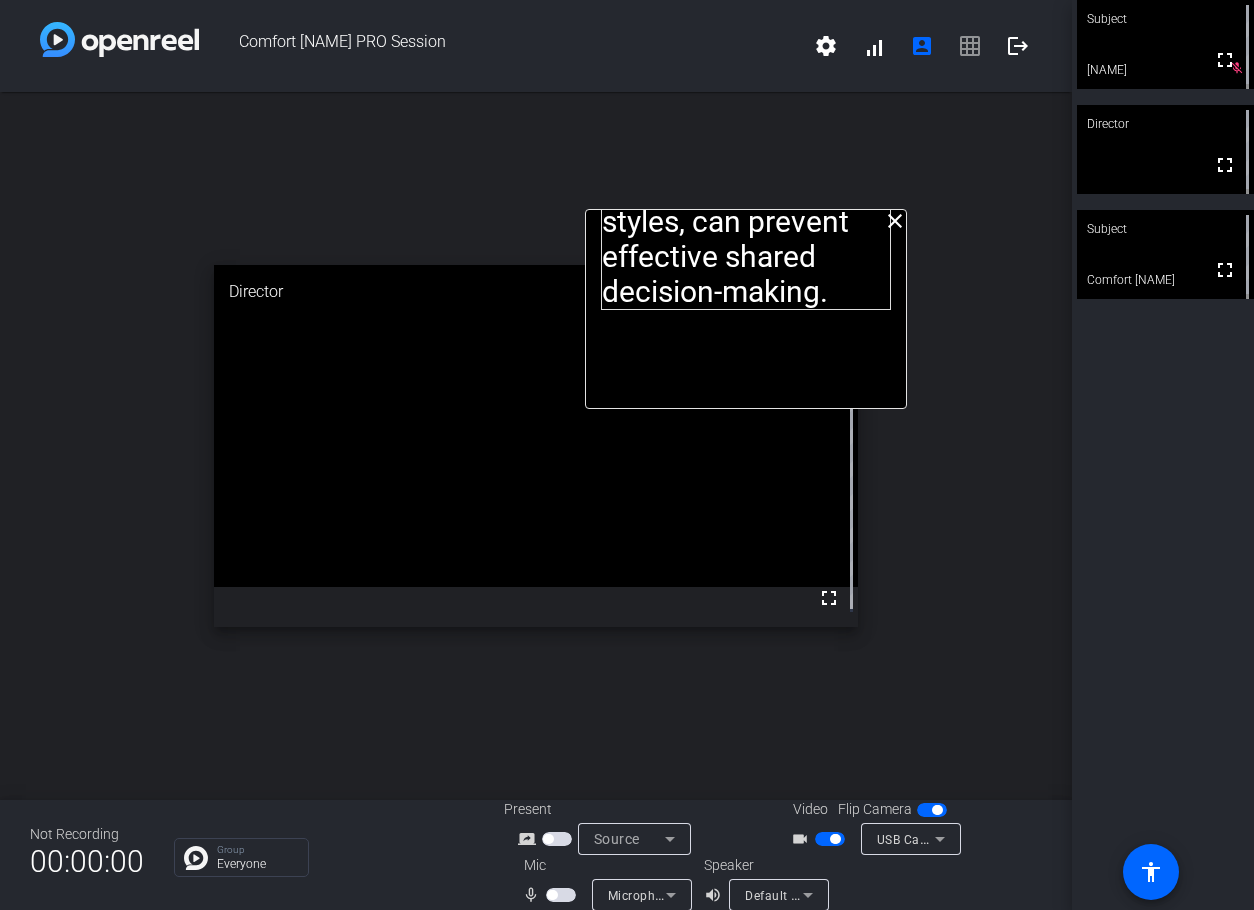click on "I deserve access to shared decision-making throughout my care pathway   Shared decision-making involves patients and their clinical teams collaborating on care decisions based on diagnosis, personal goals, lifestyle, and preferences. This approach can increase patient satisfaction and improve quality of life. However, while many CLL patients express a desire to participate in their treatment decisions, barriers such as health literacy, time constraints and communication styles, can prevent effective shared decision-making." at bounding box center (746, -270) 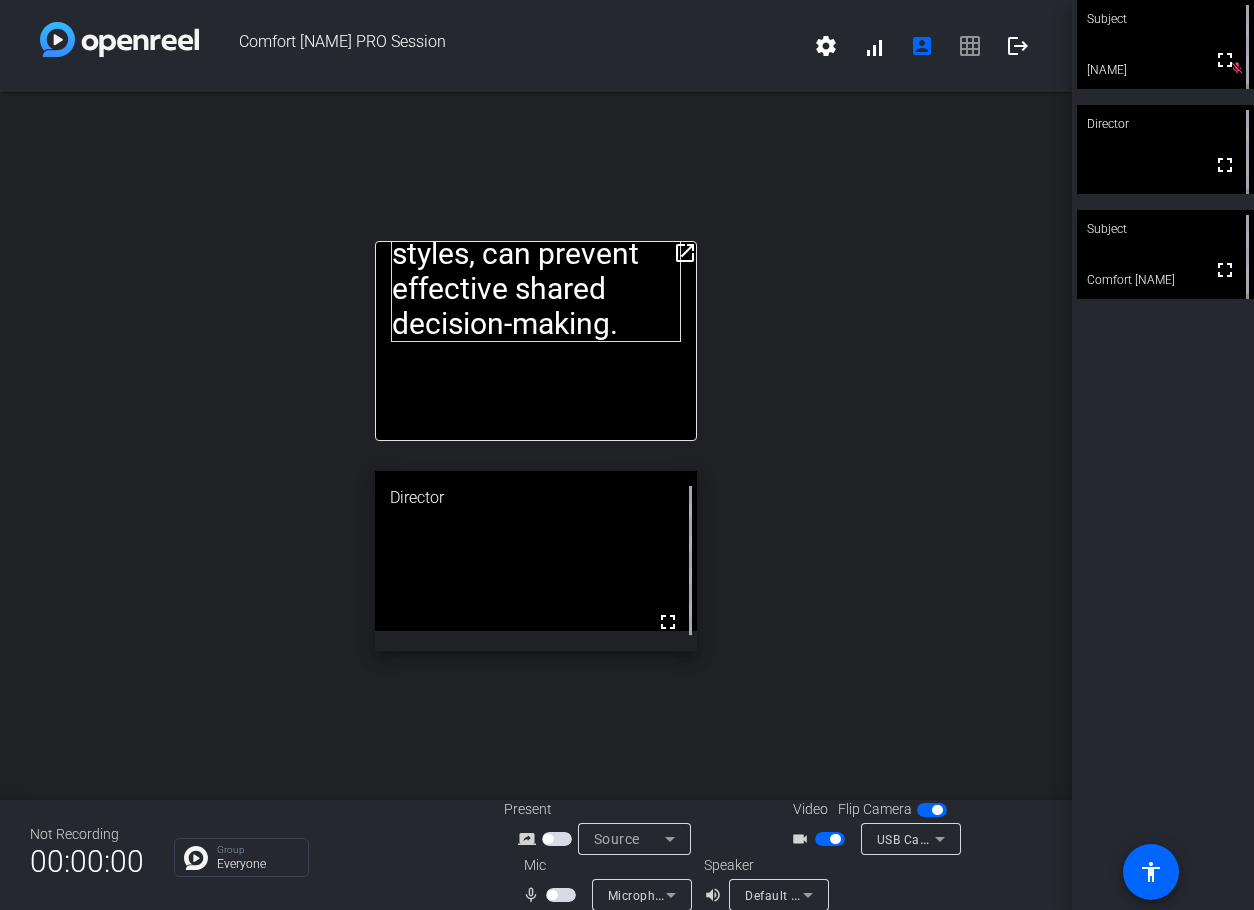 click at bounding box center (561, 895) 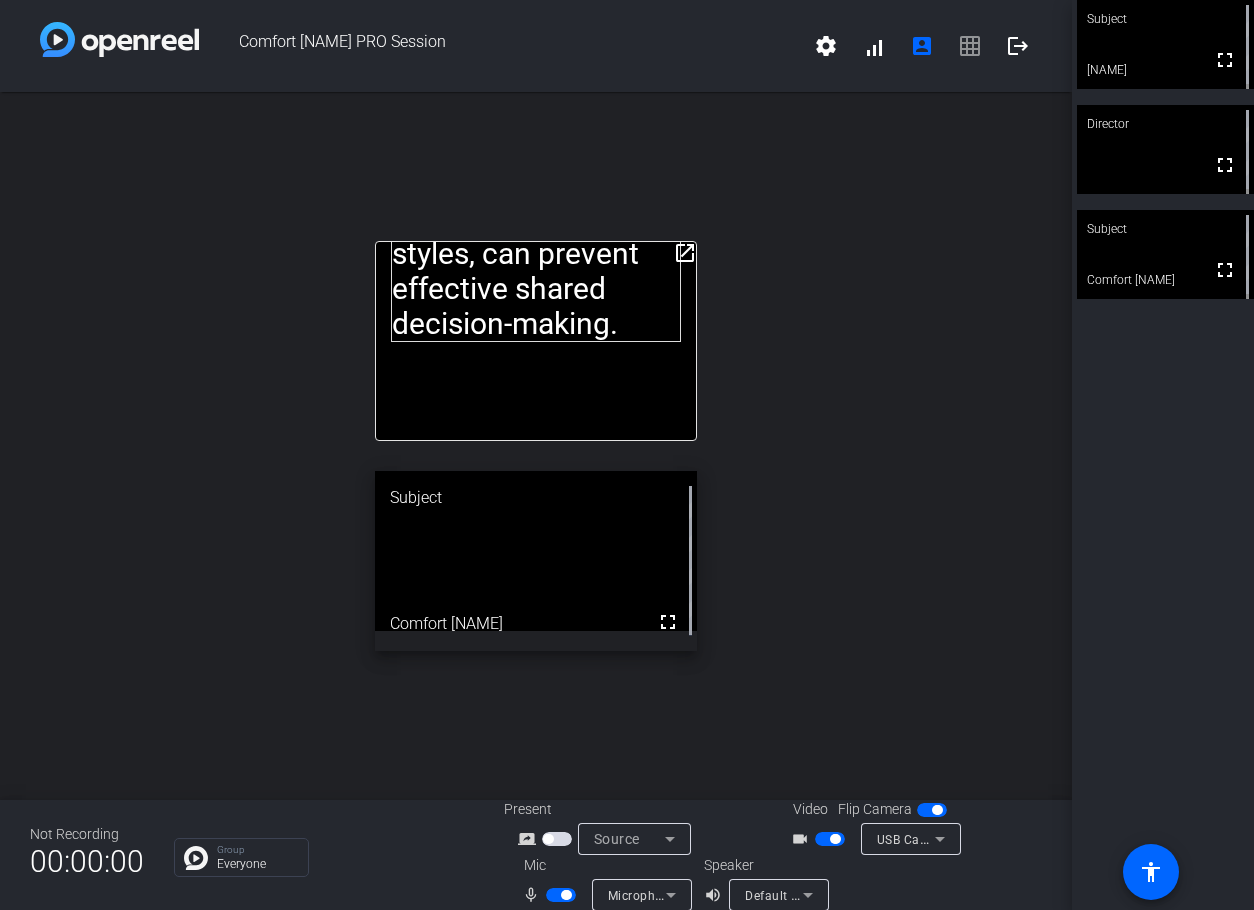 click at bounding box center [566, 895] 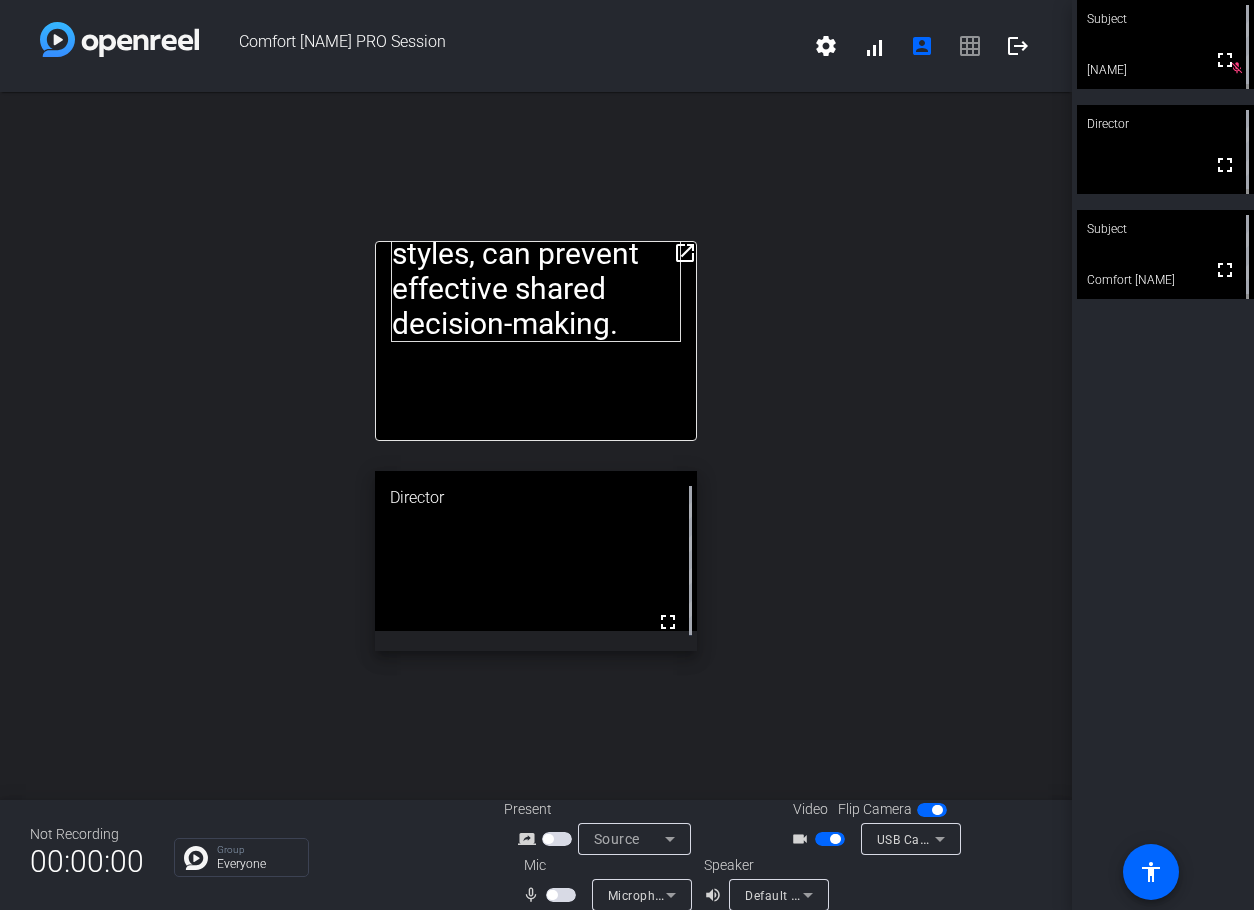 click at bounding box center (552, 895) 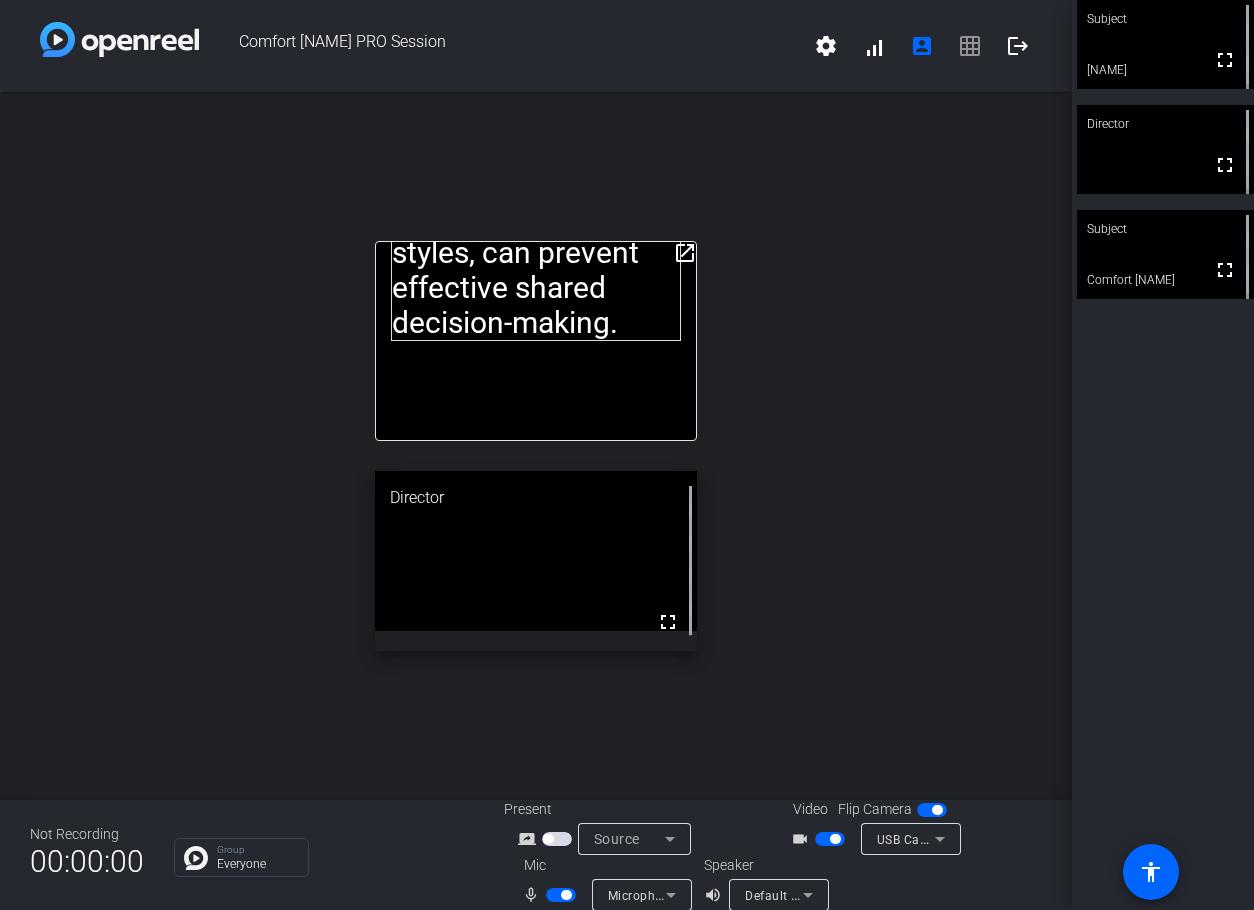 click at bounding box center [561, 895] 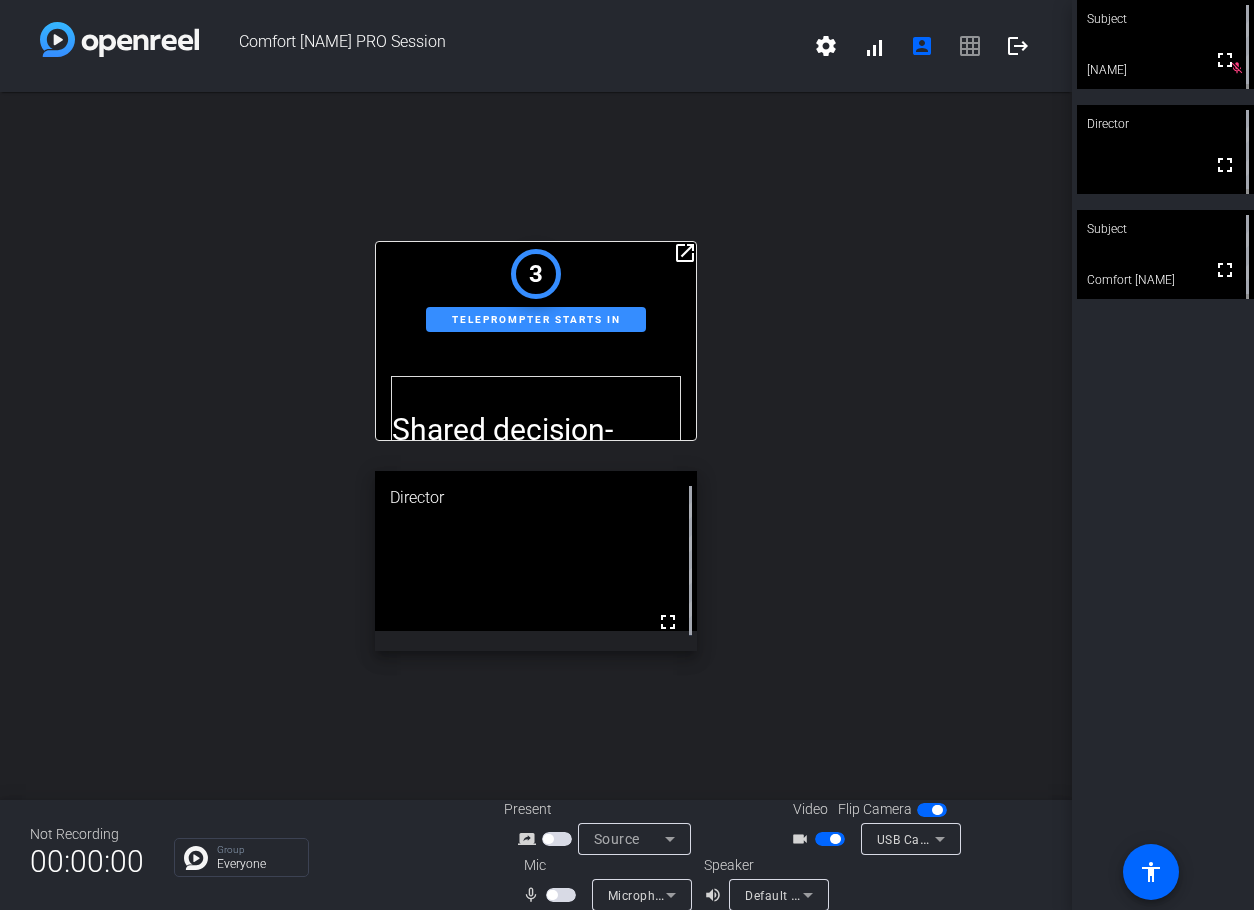 click at bounding box center (561, 895) 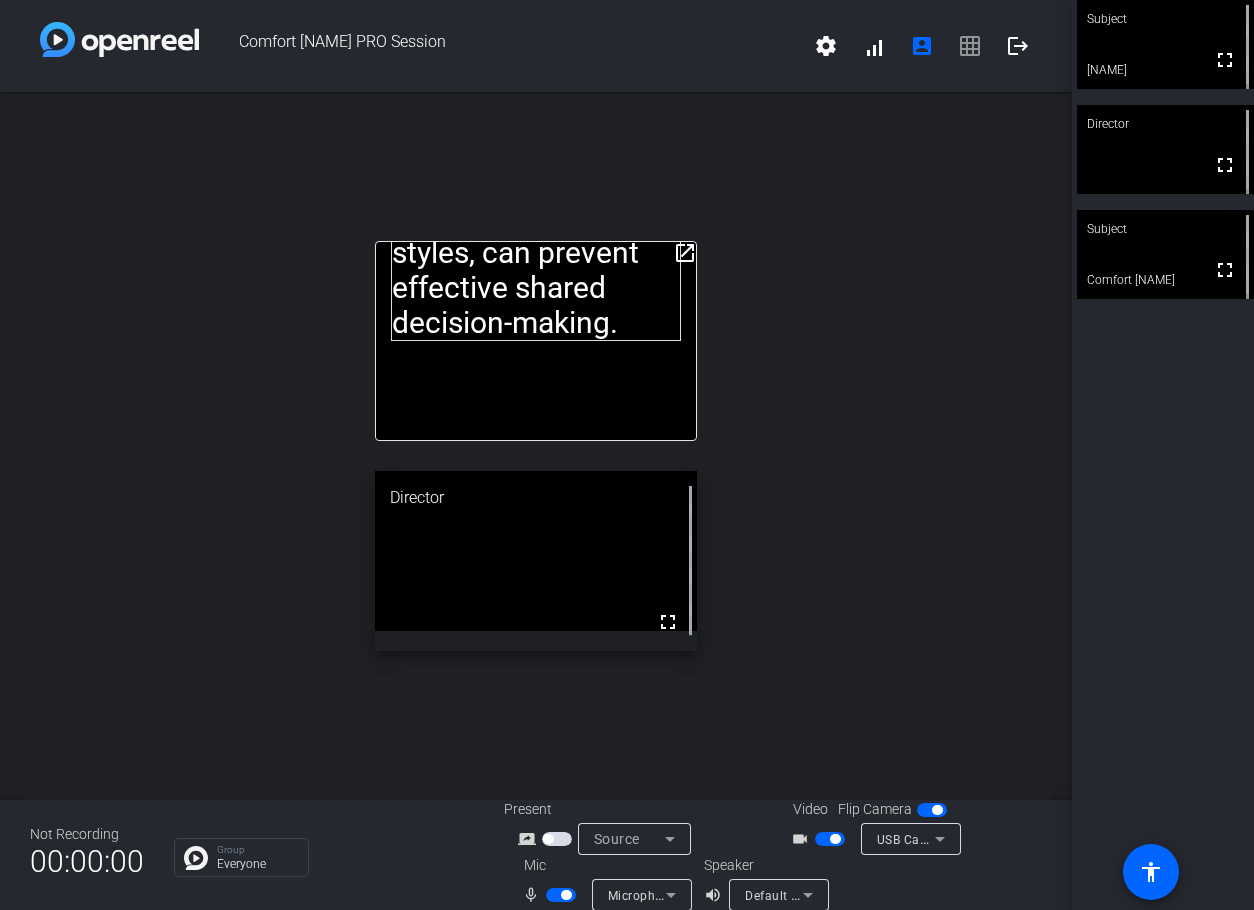 click at bounding box center [566, 895] 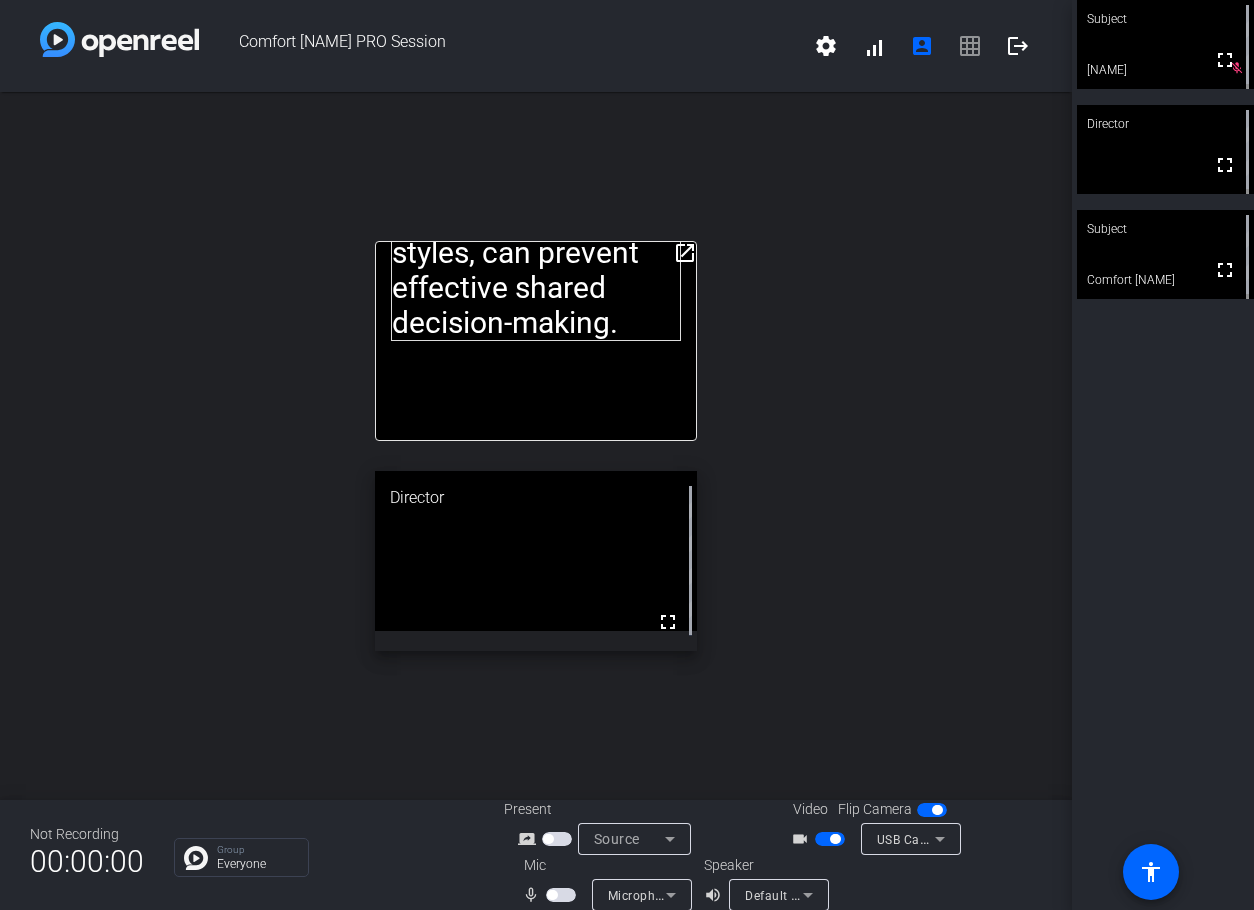 click at bounding box center [561, 895] 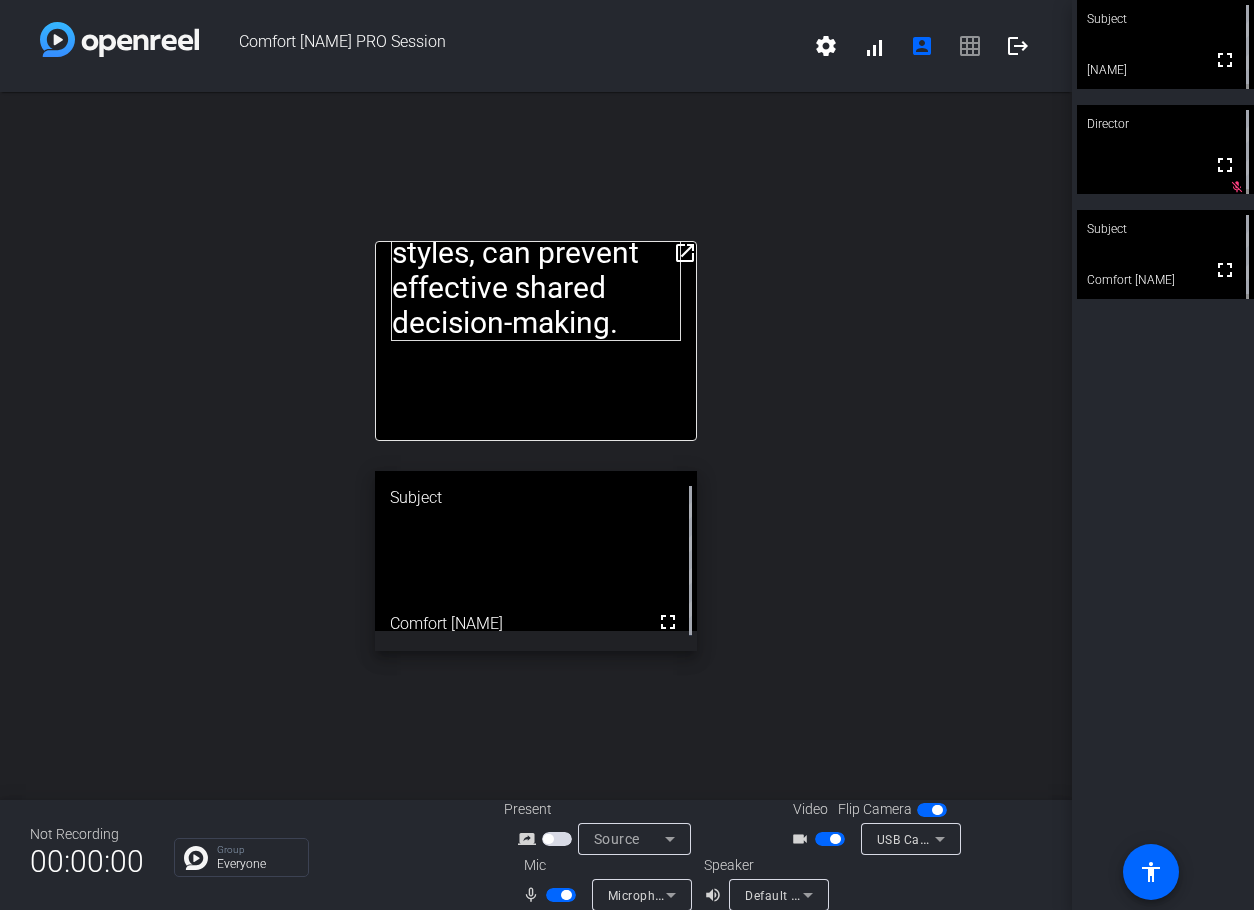 click at bounding box center [561, 895] 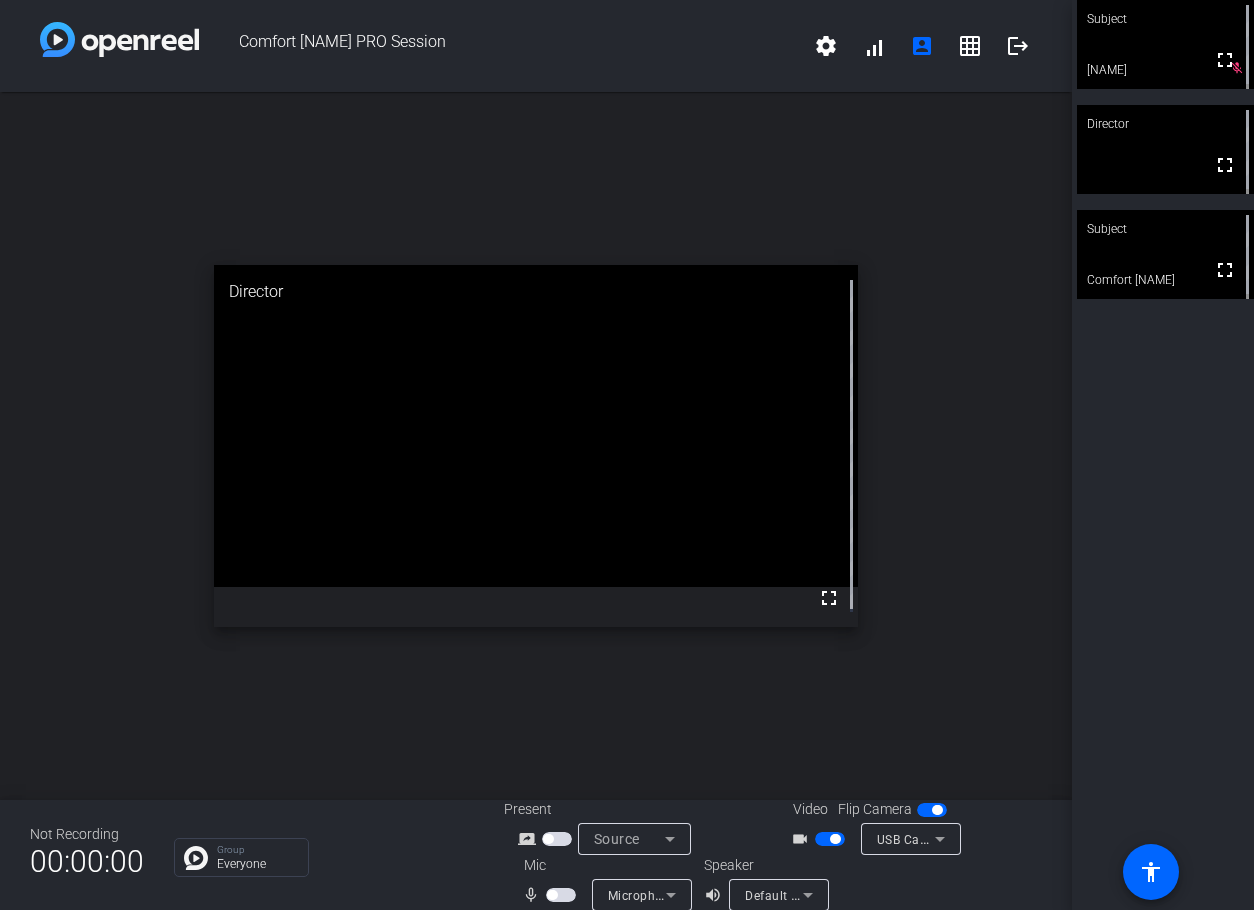 click at bounding box center [552, 895] 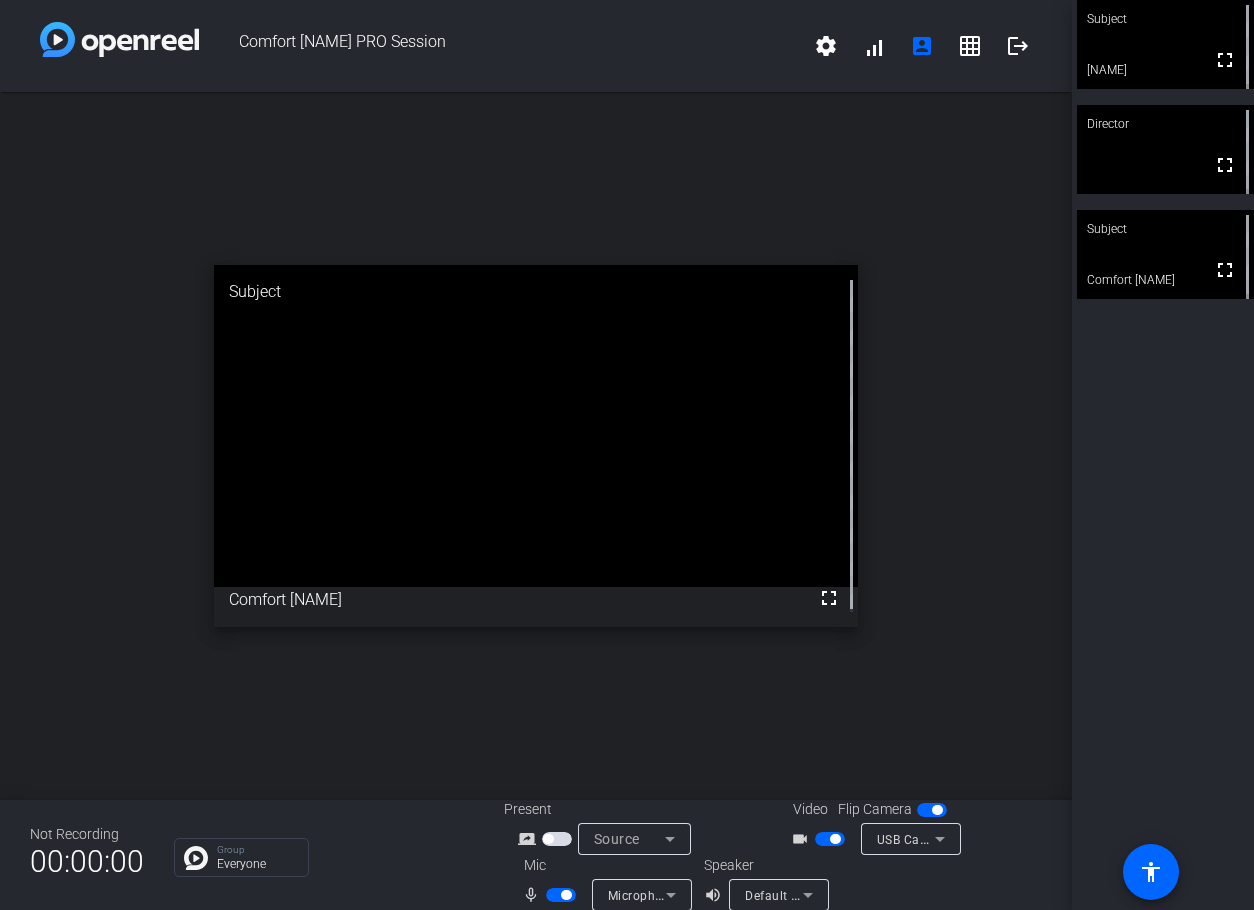 click at bounding box center (566, 895) 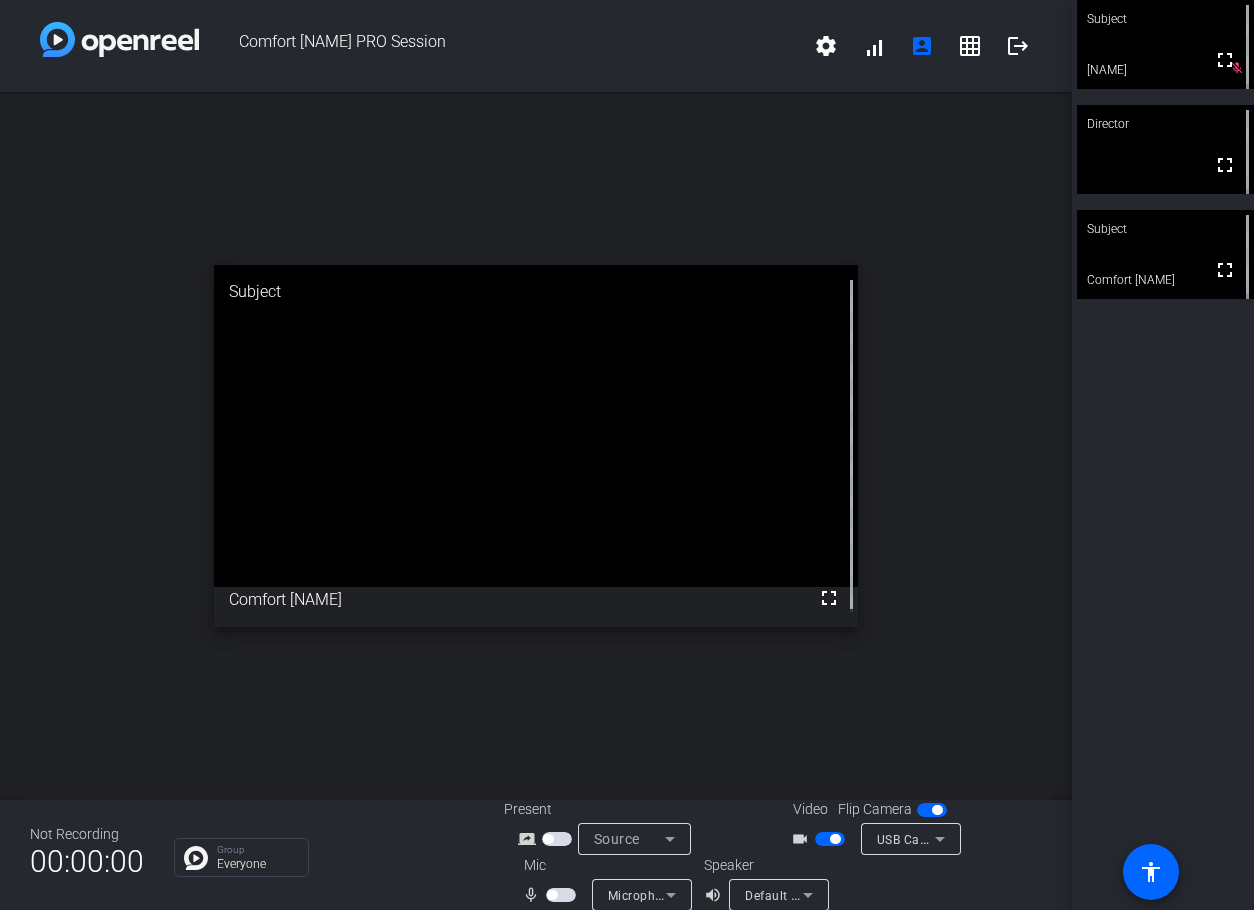 click at bounding box center (561, 895) 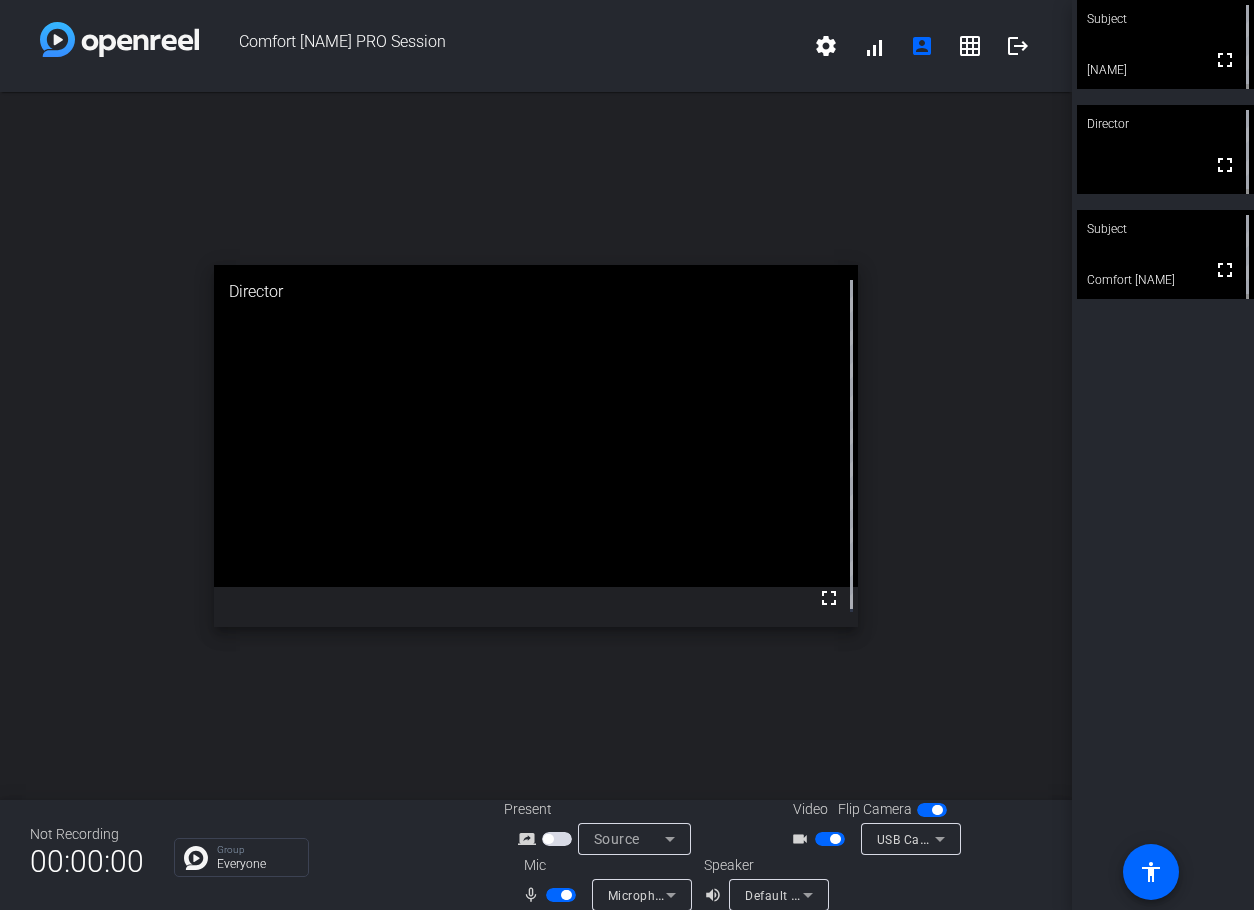 click at bounding box center (566, 895) 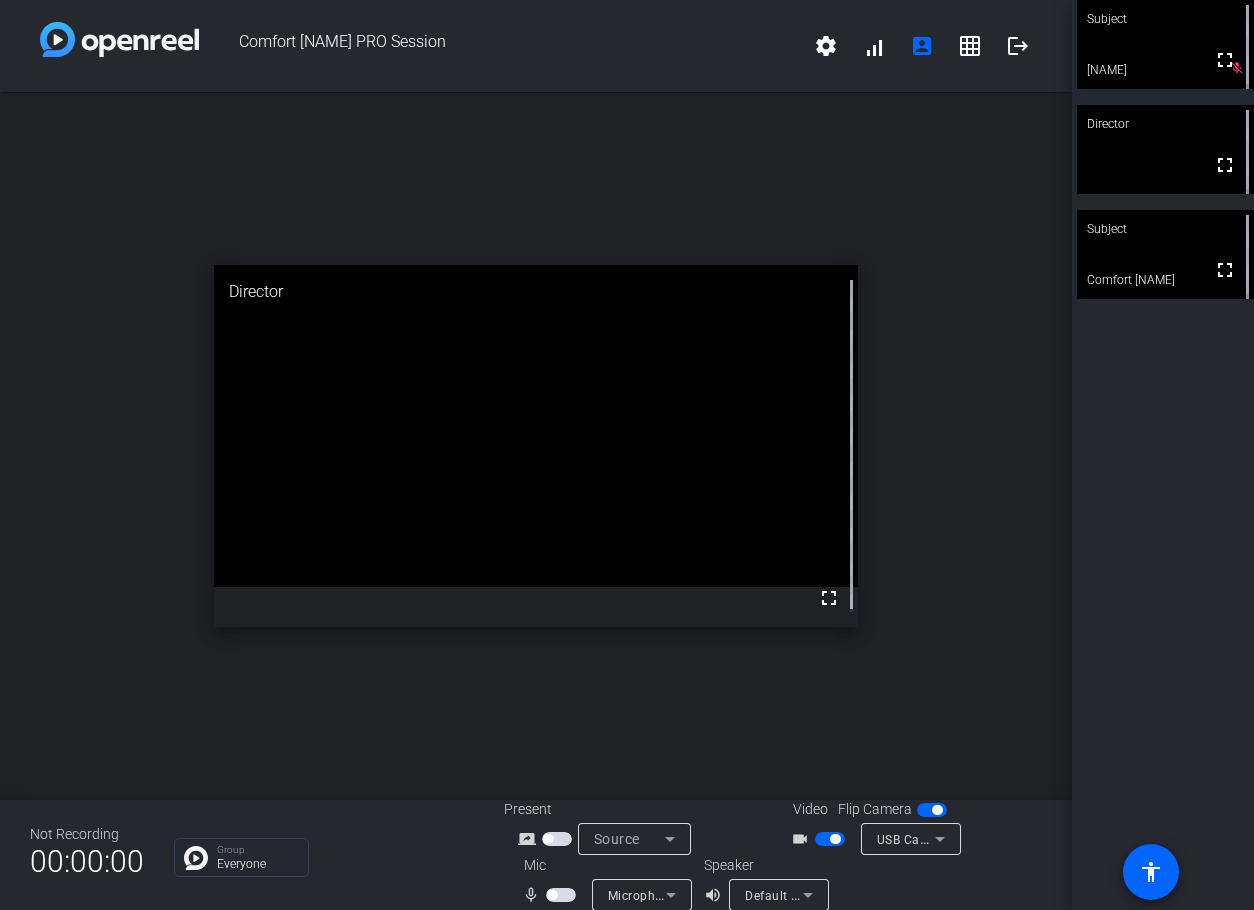 drag, startPoint x: 553, startPoint y: 898, endPoint x: 981, endPoint y: 840, distance: 431.91202 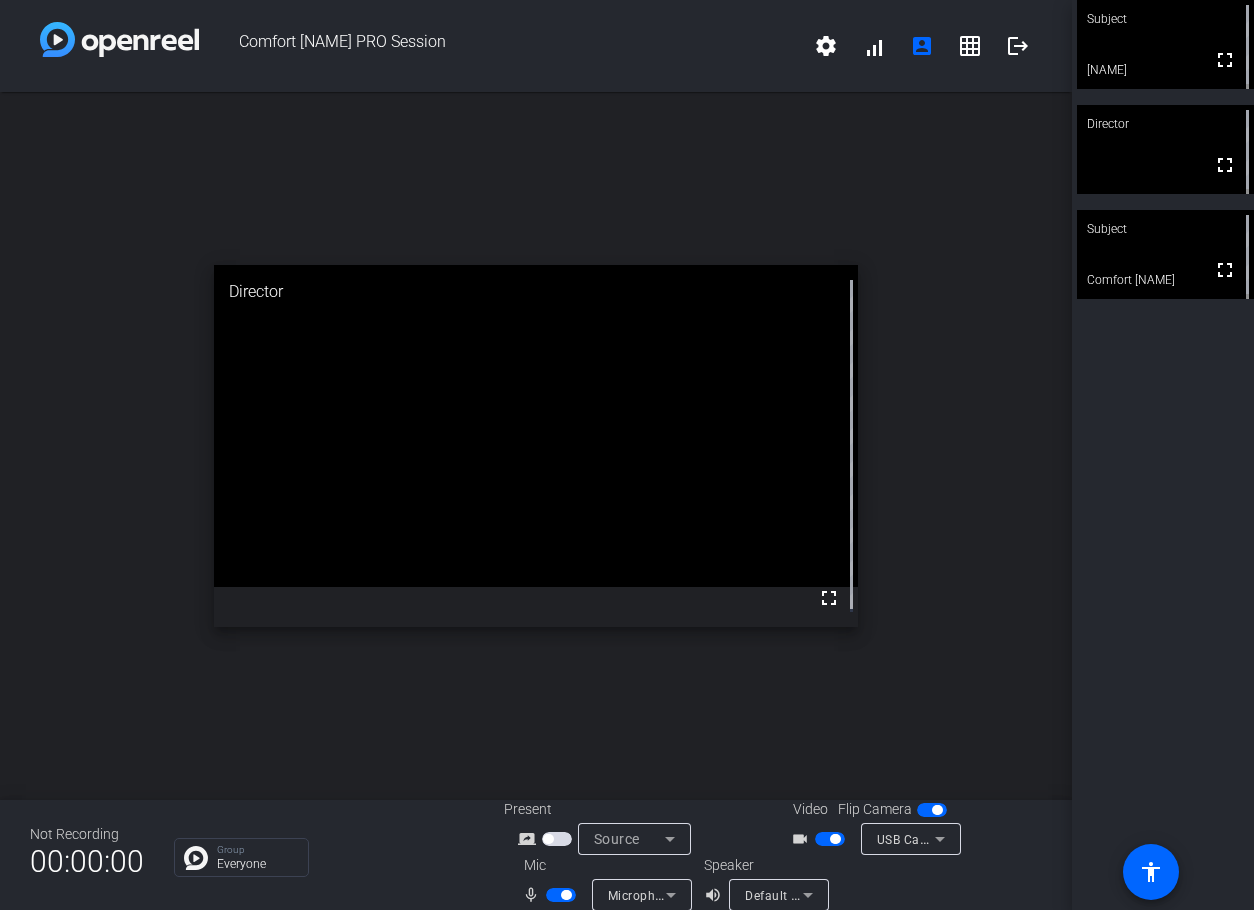 click at bounding box center (566, 895) 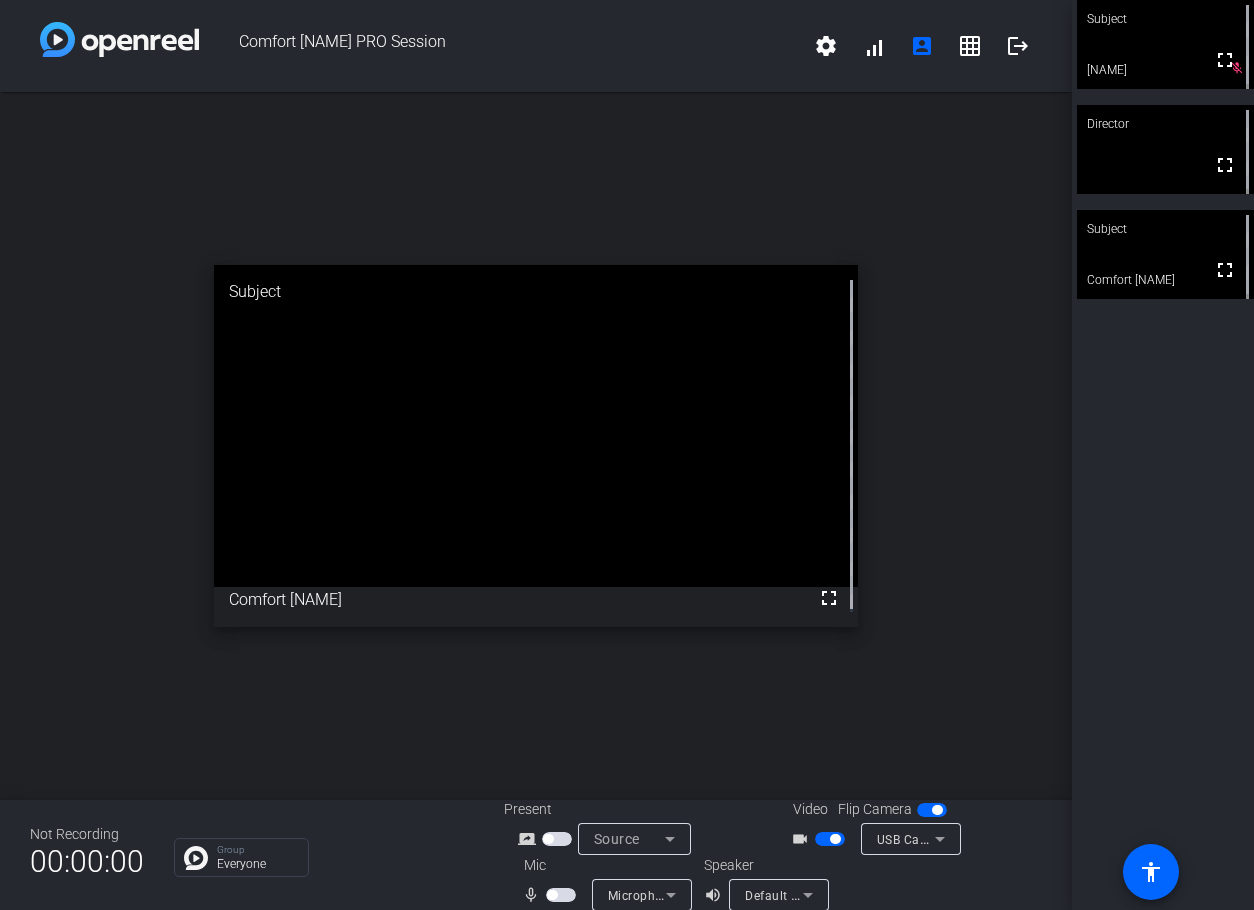 click at bounding box center [561, 895] 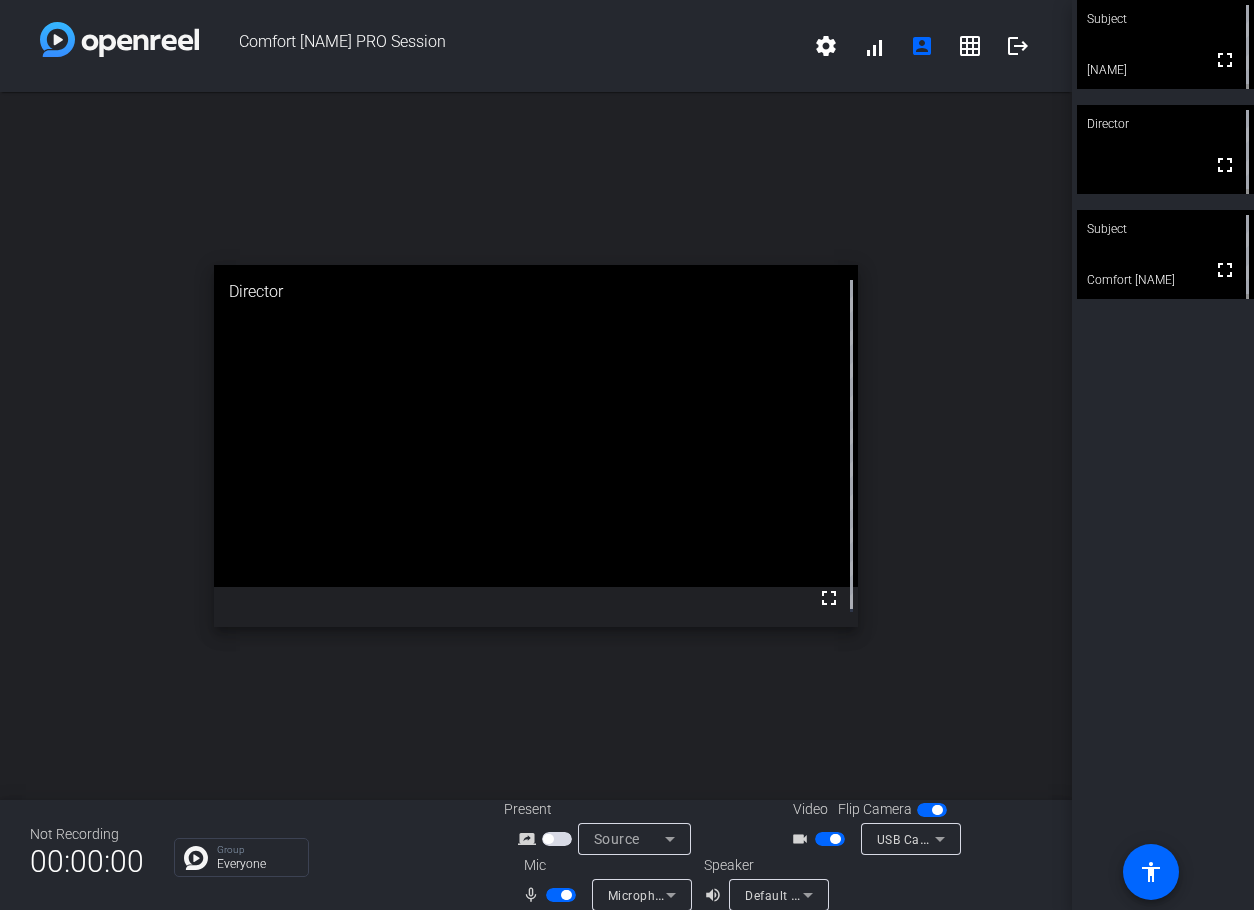 click at bounding box center [566, 895] 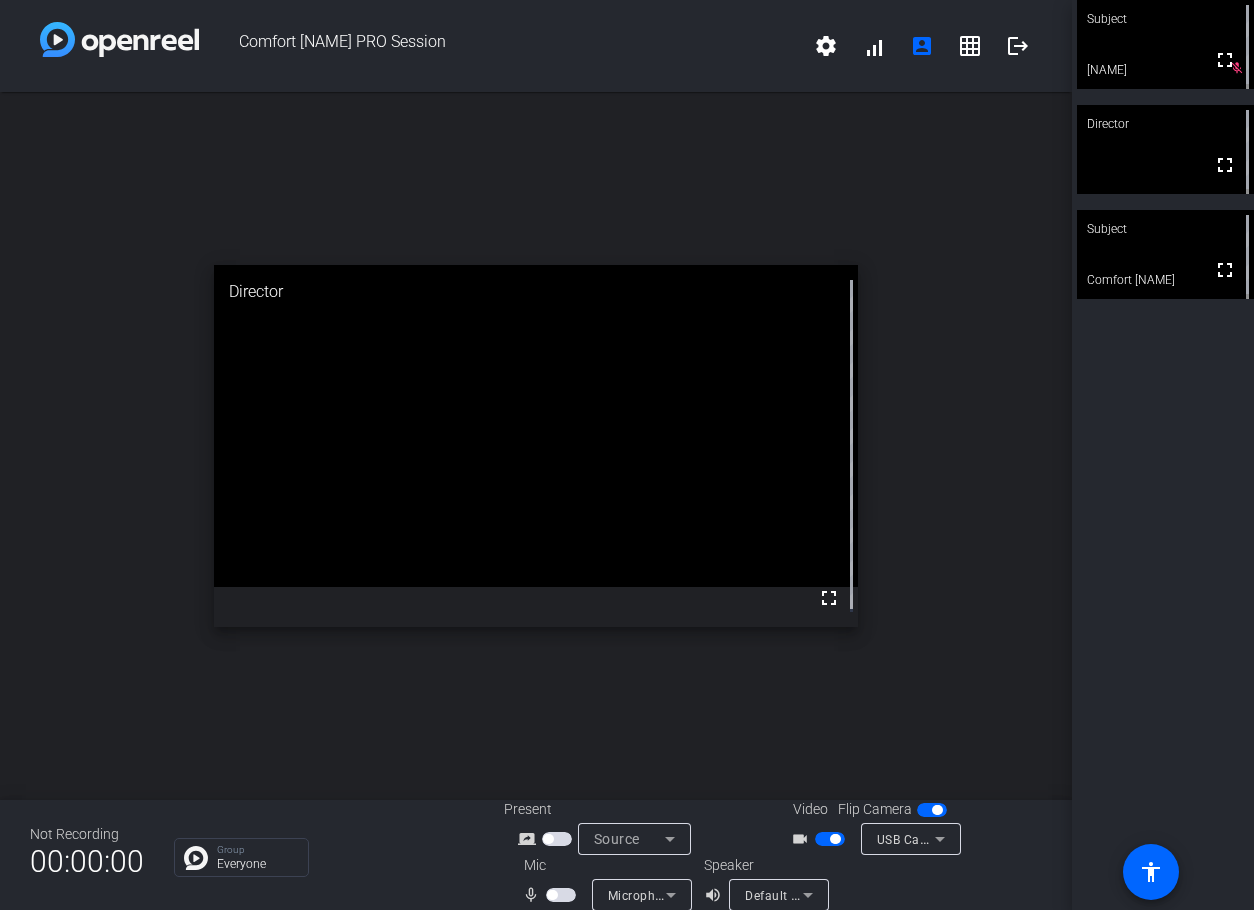 click at bounding box center (561, 895) 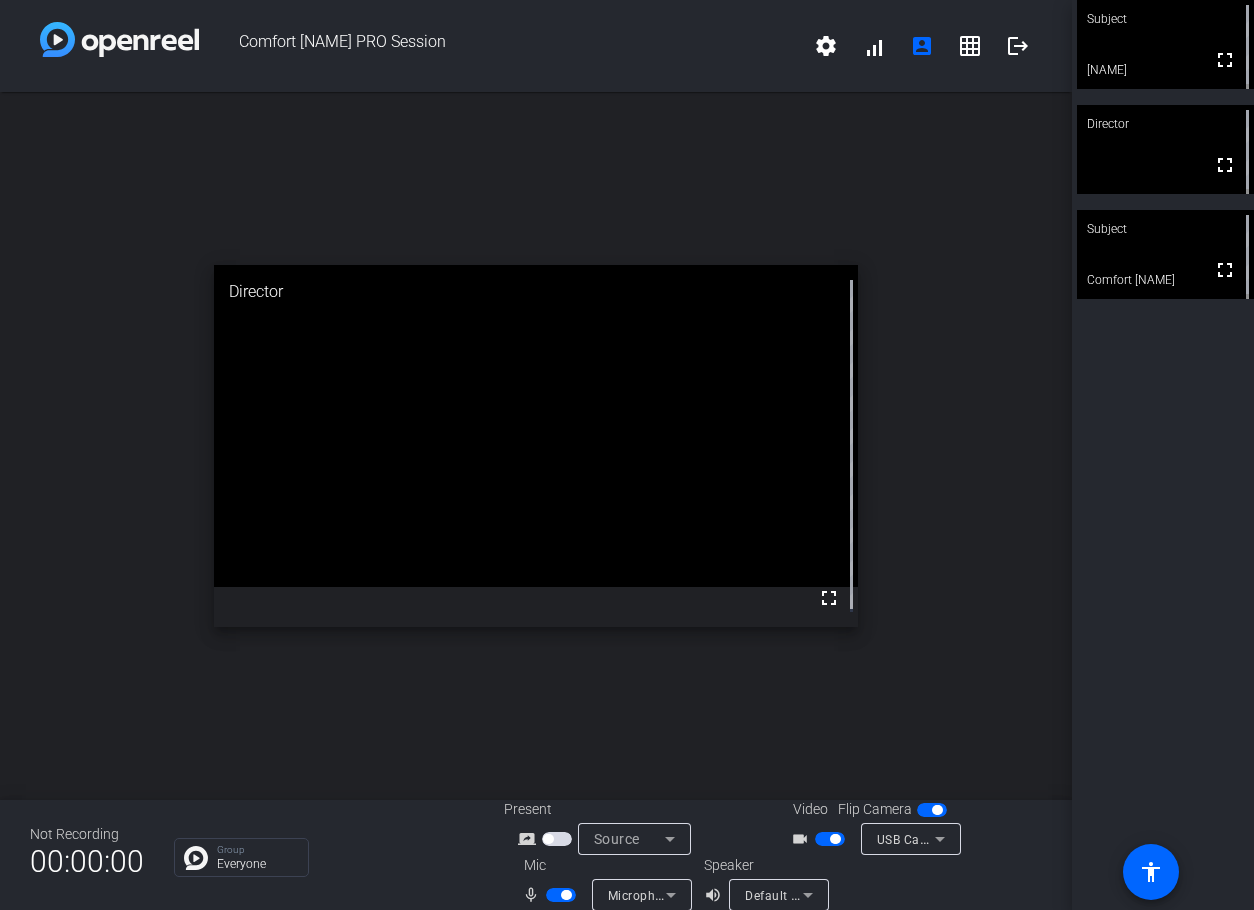 click at bounding box center (566, 895) 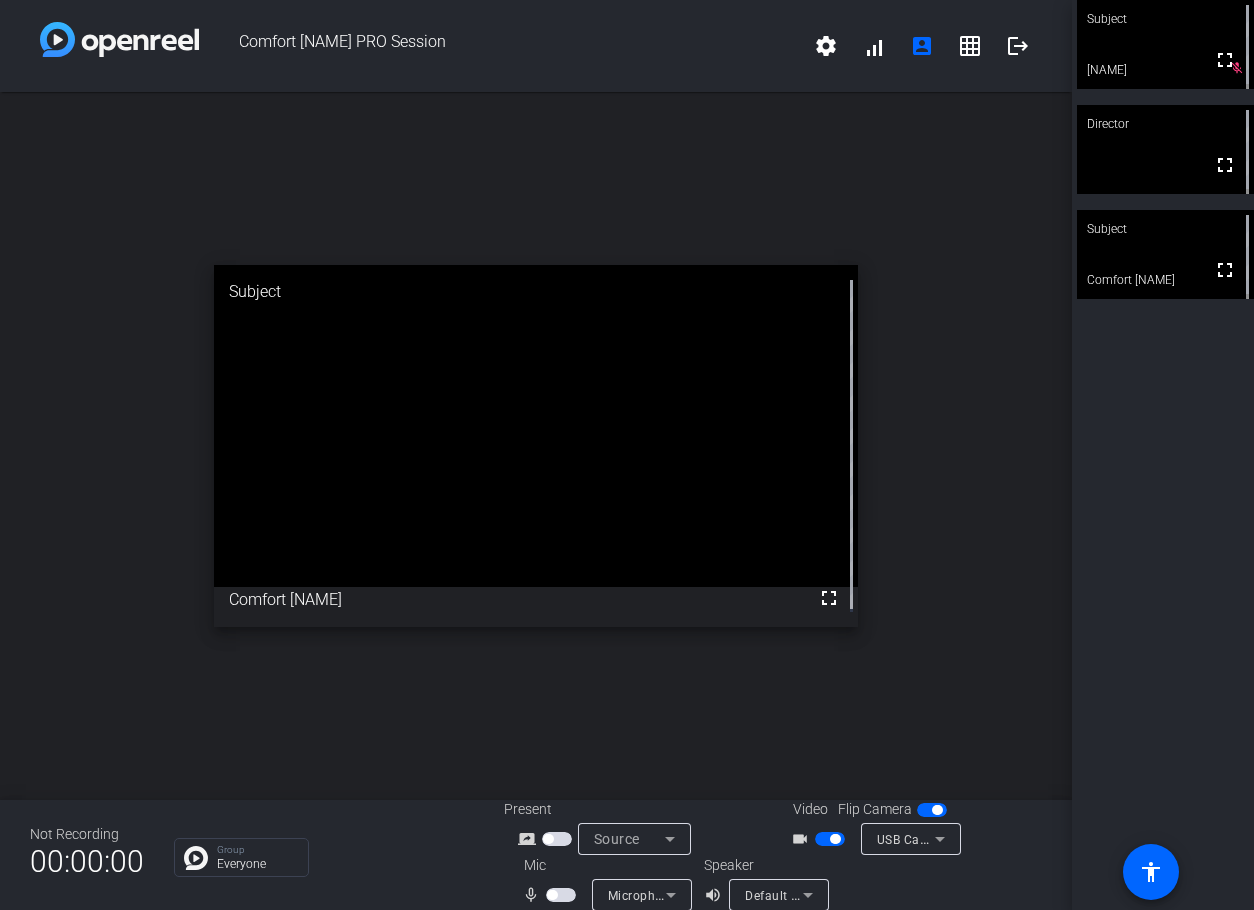 click at bounding box center [561, 895] 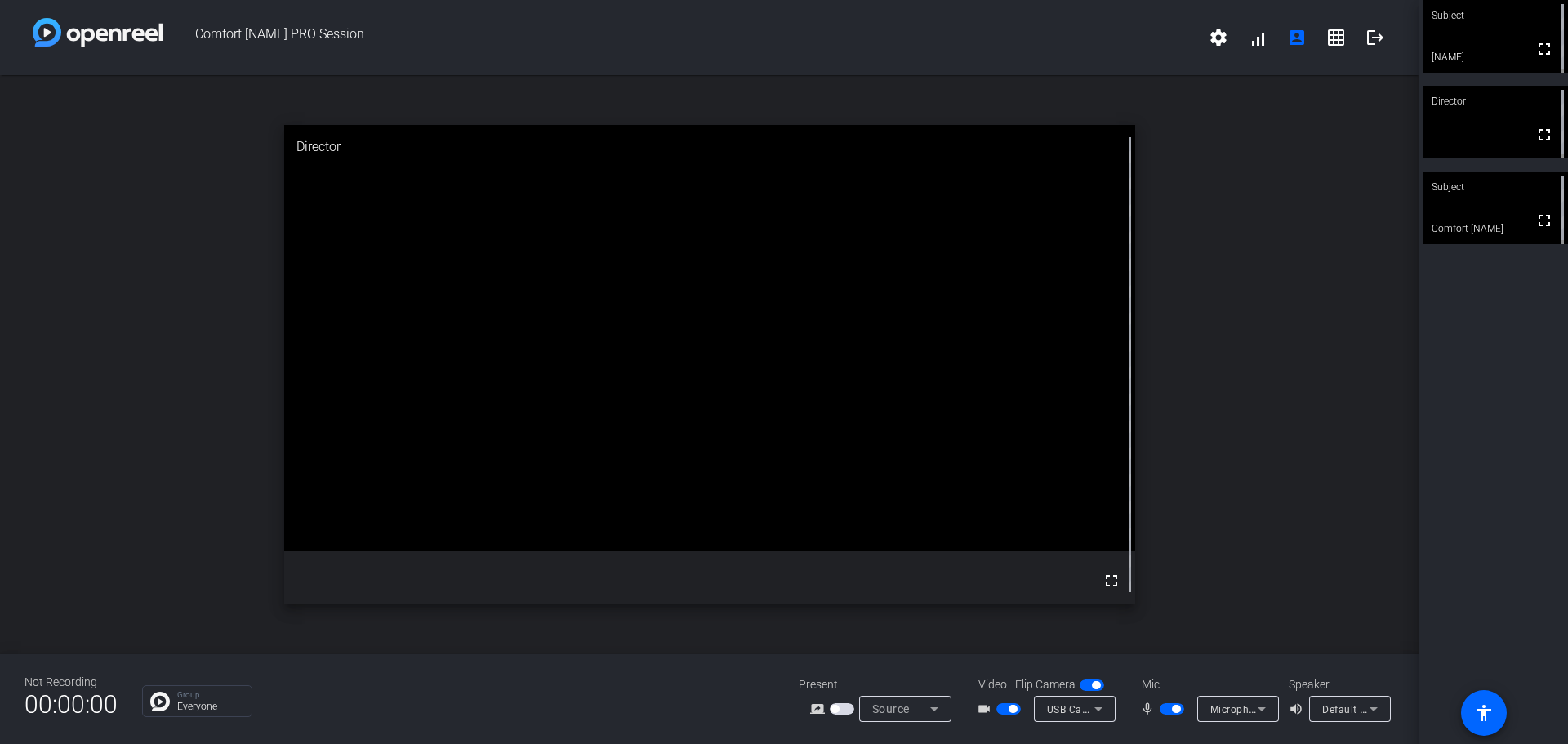 click at bounding box center (1174, 708) 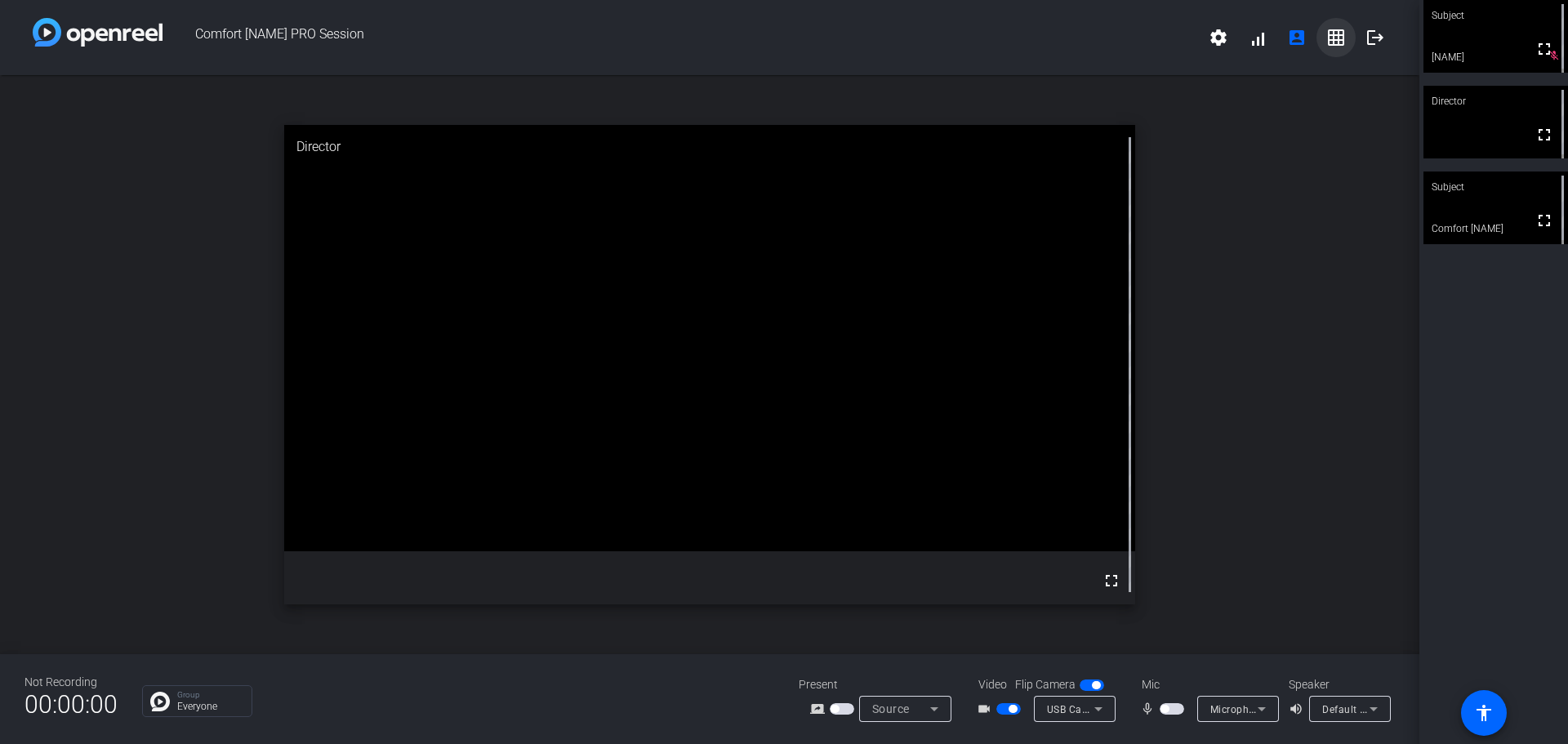 click on "grid_on" 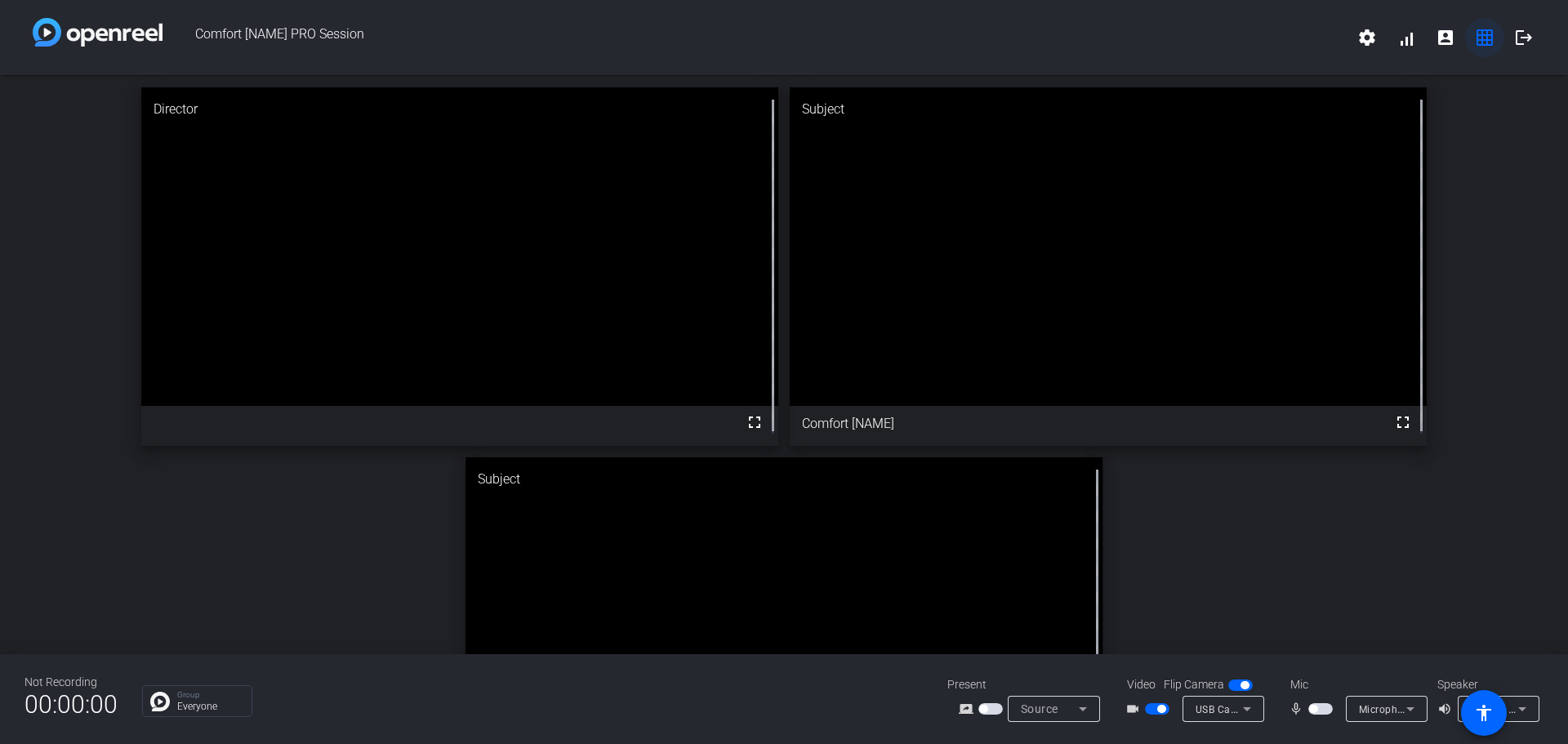 click on "grid_on" 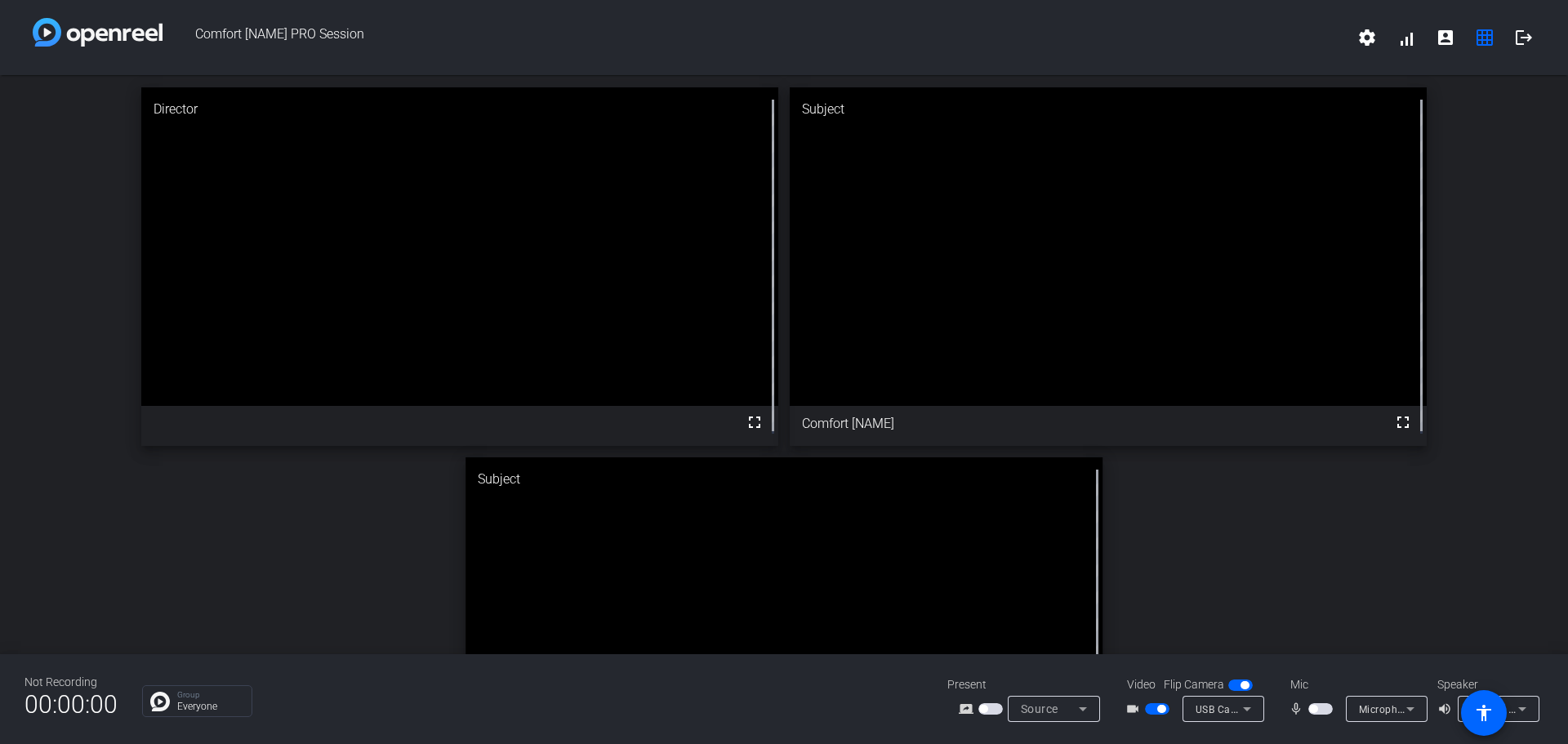 click at bounding box center [1313, 709] 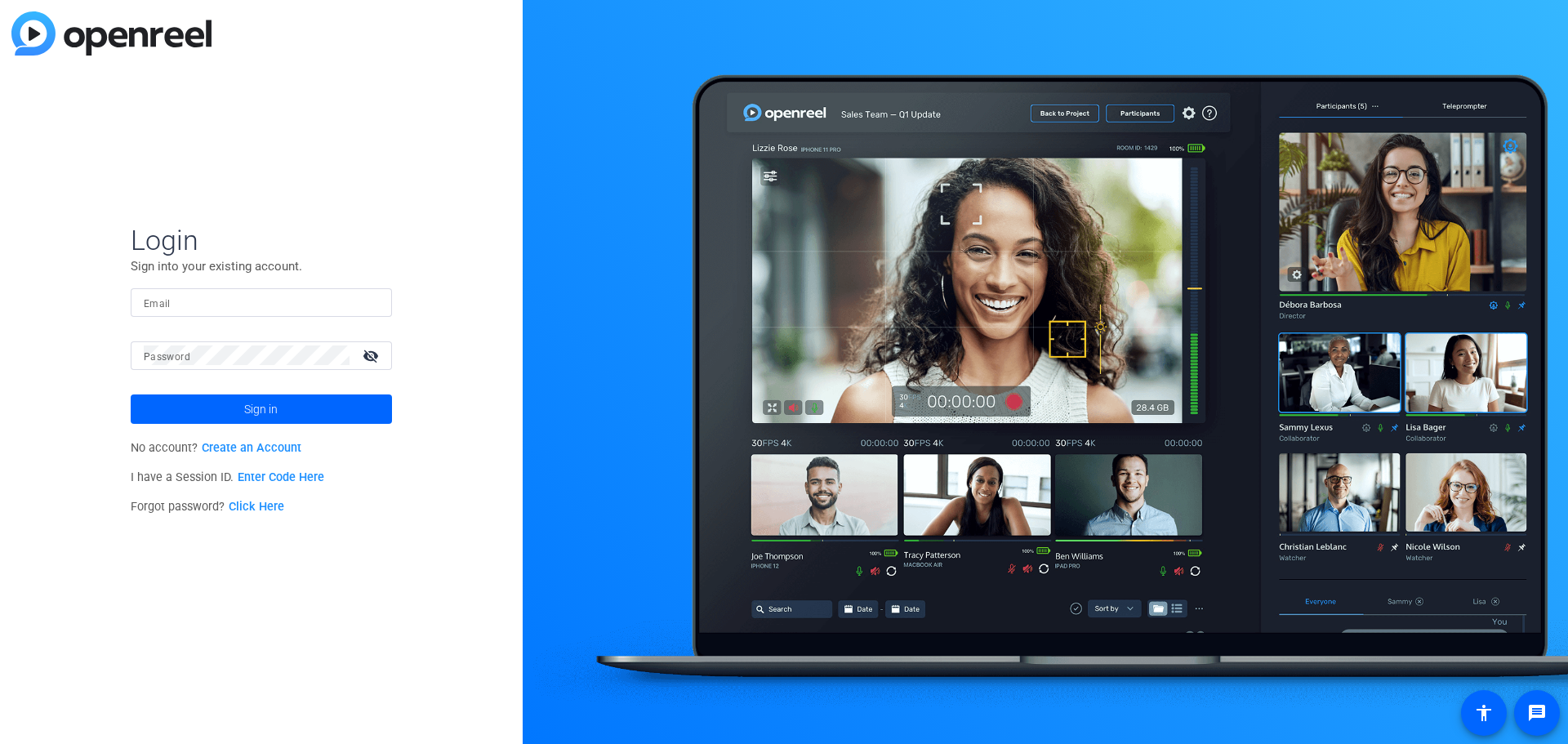 scroll, scrollTop: 0, scrollLeft: 0, axis: both 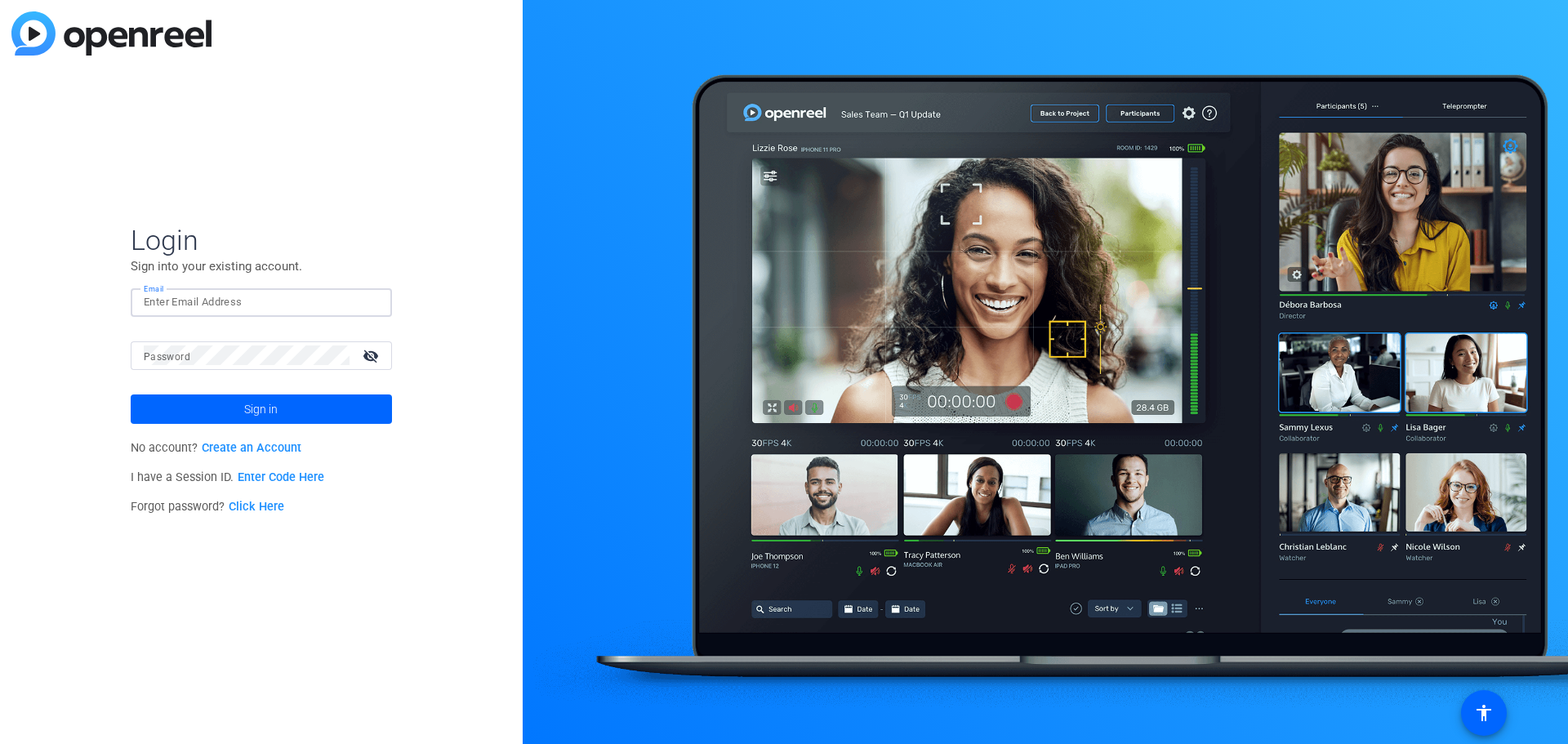type on "sam.briggs@mhpgroup.com" 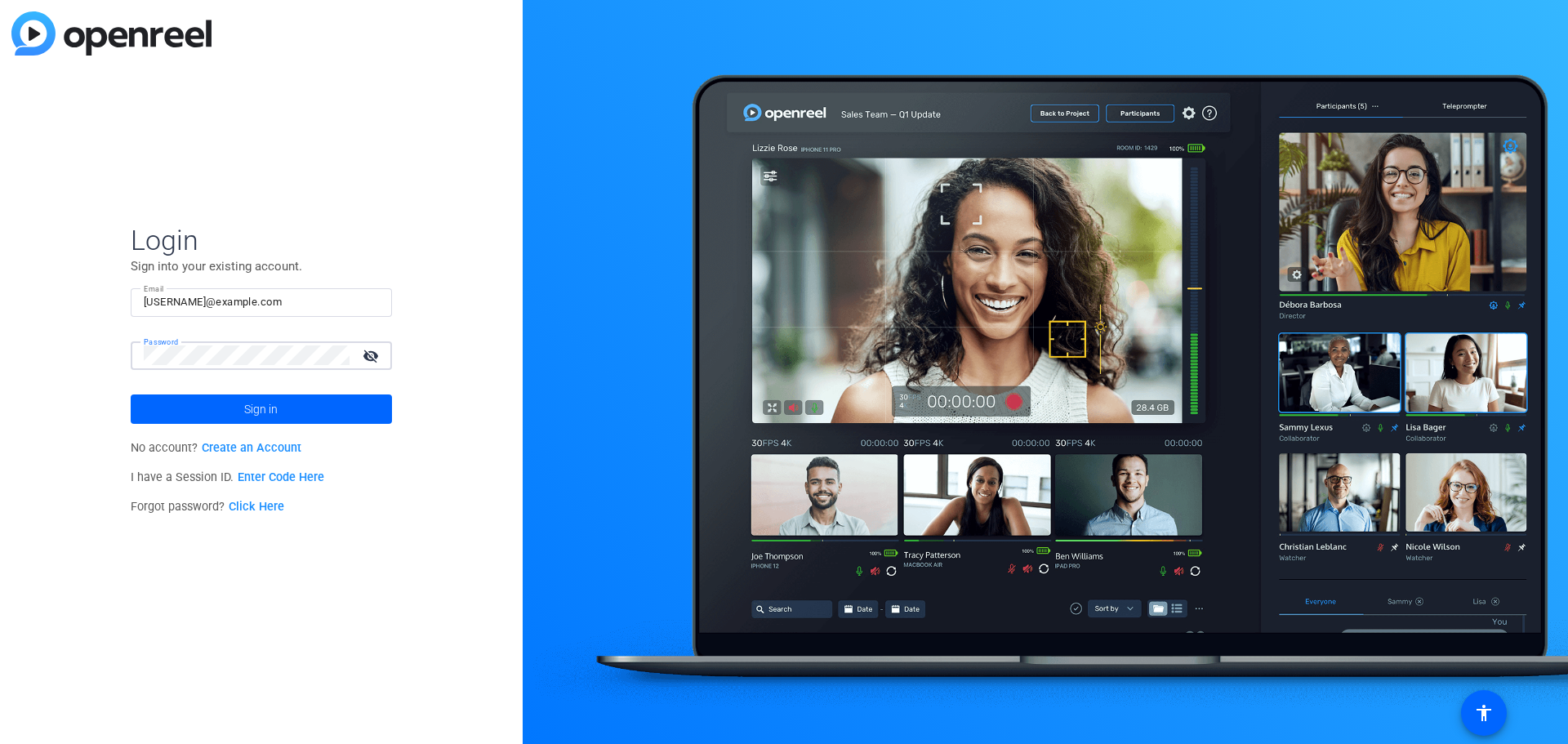 click on "Login" 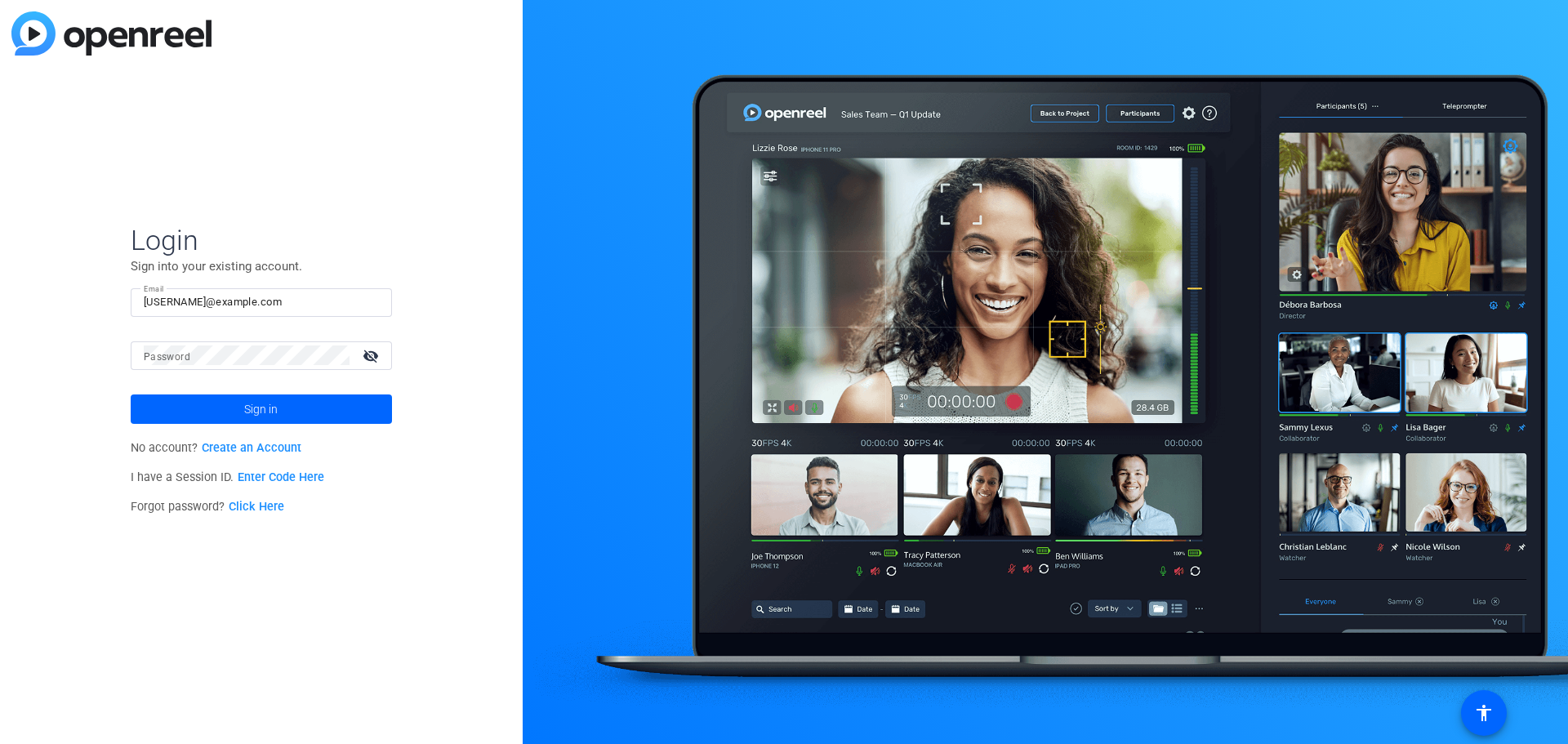 click on "Enter Code Here" 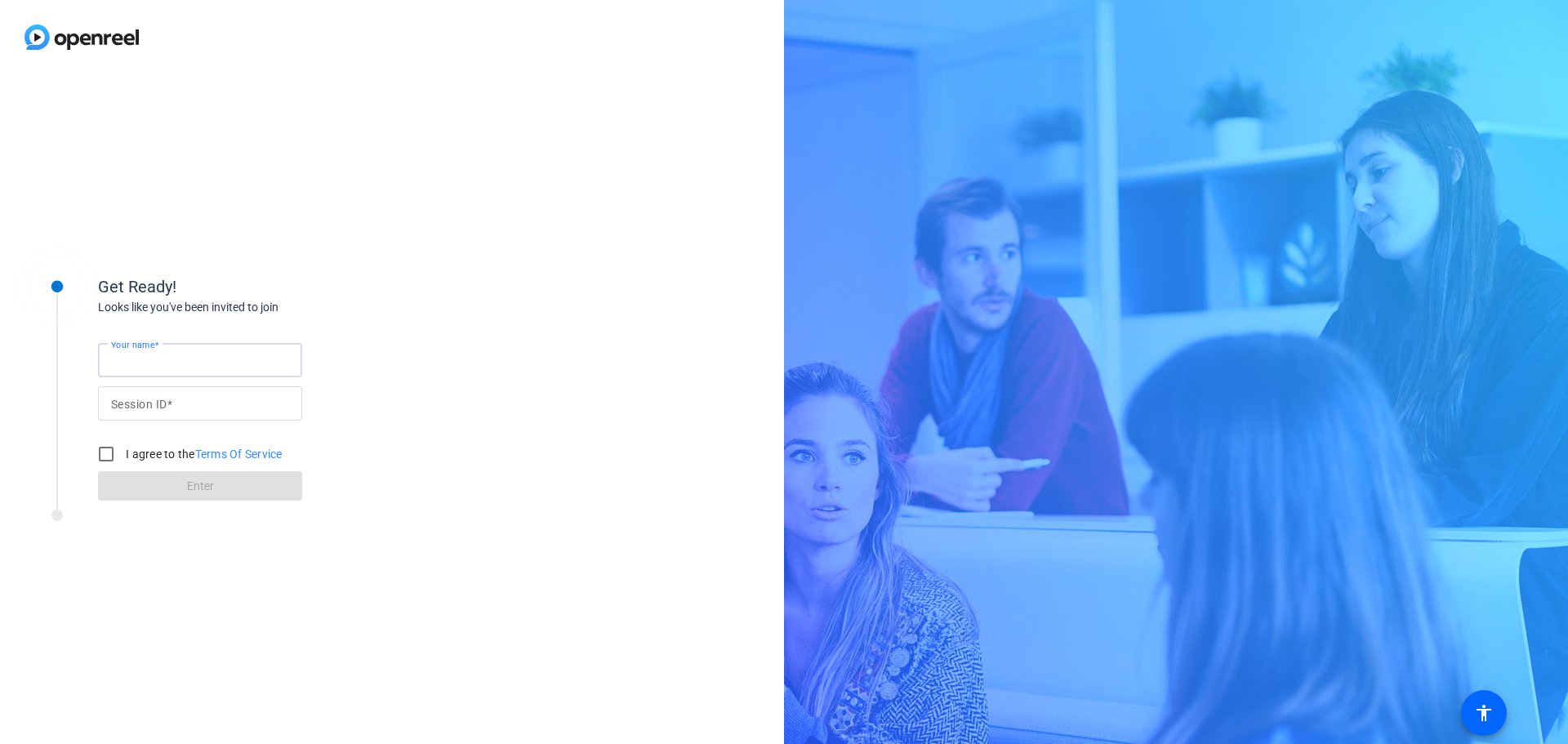 click on "Your name" at bounding box center (200, 360) 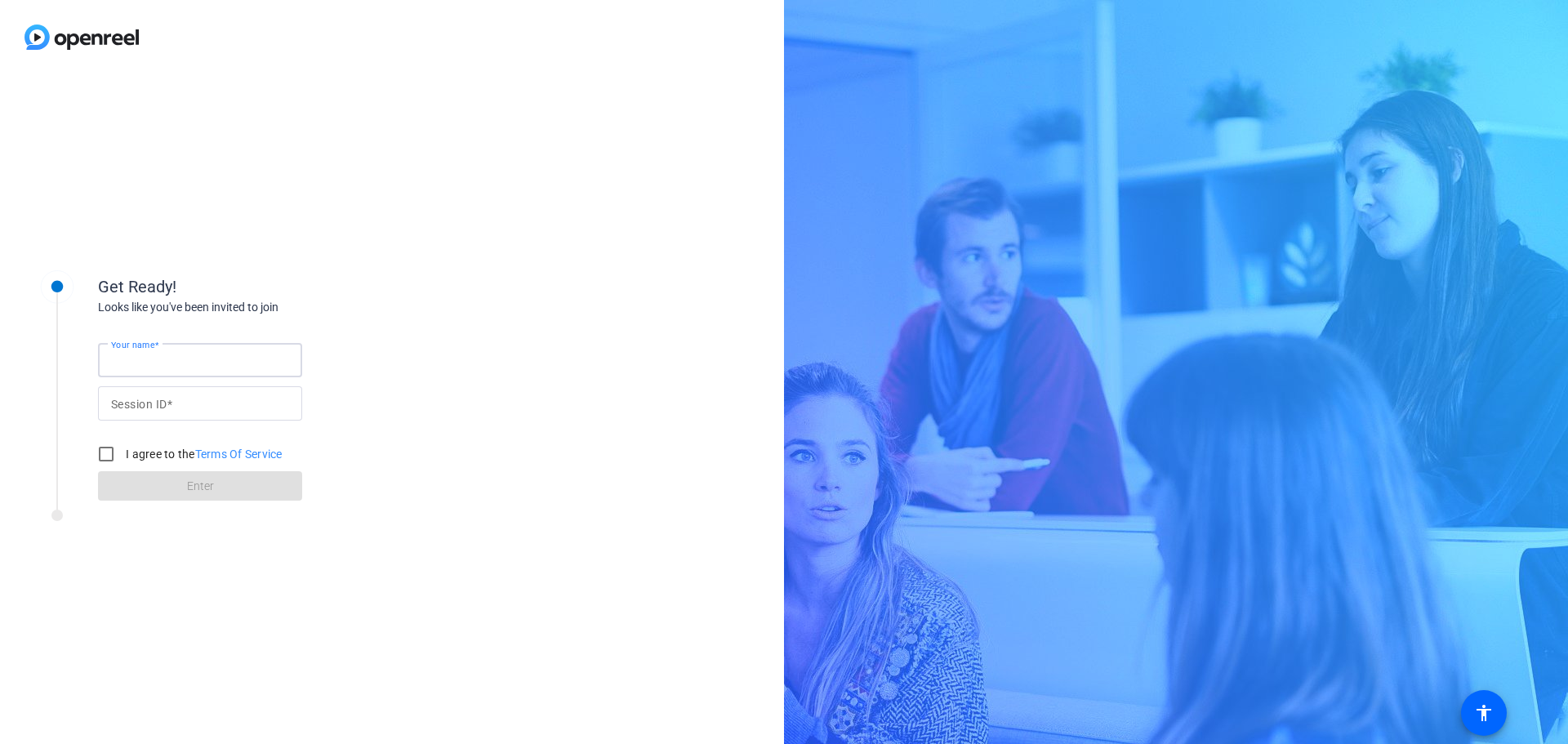 type on "[NAME]" 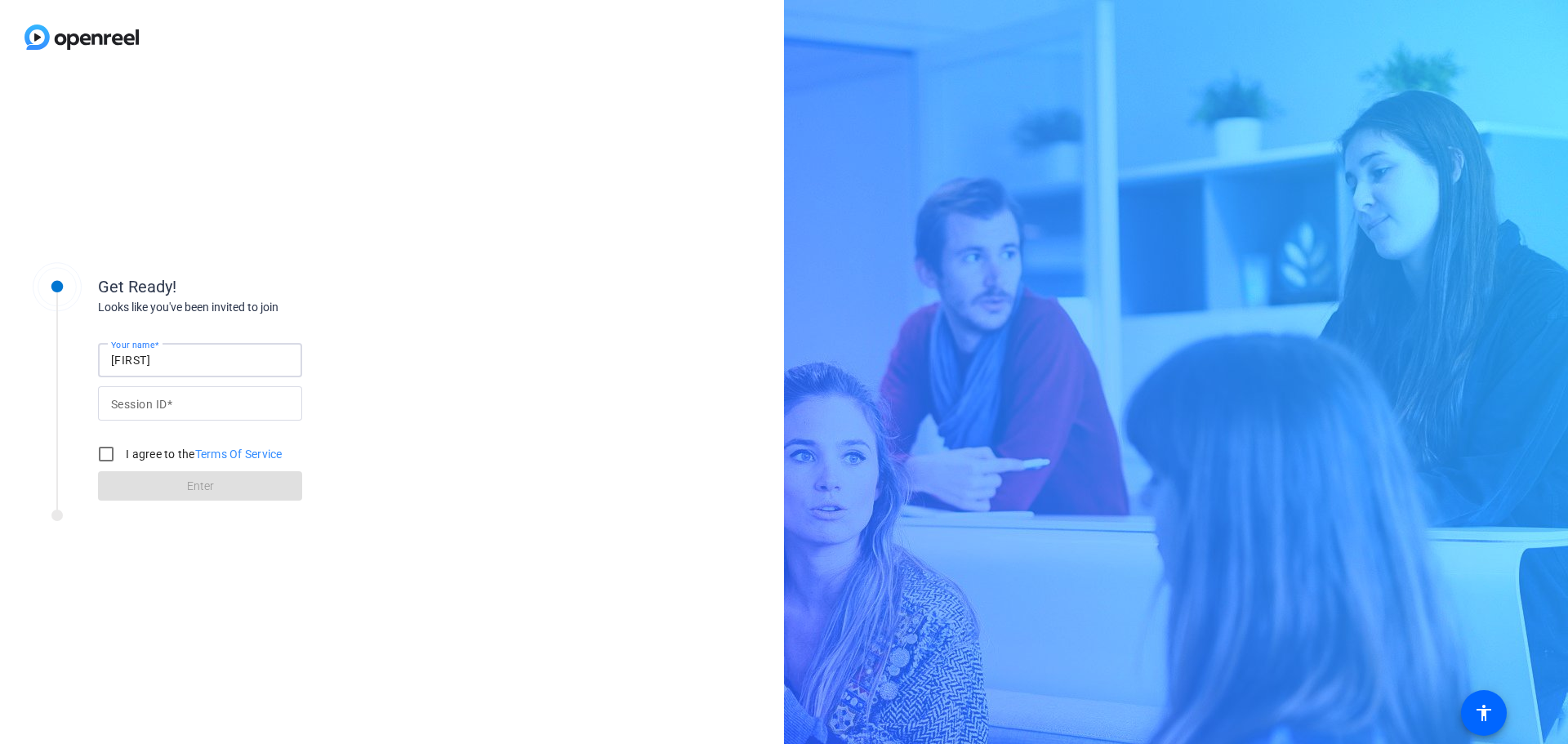 click on "Session ID" at bounding box center [200, 403] 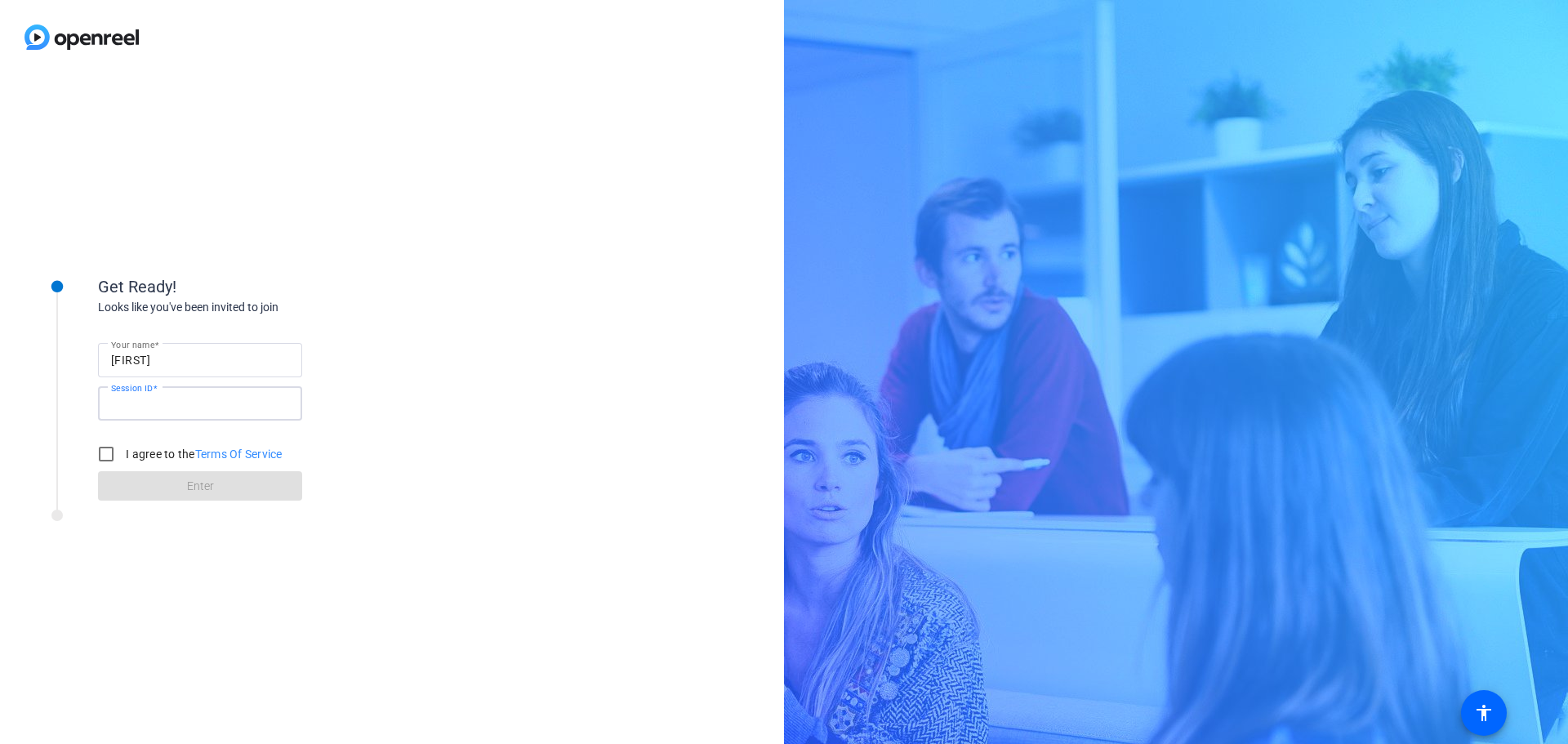 click on "Get Ready! Looks like you've been invited to join Your name Sam Session ID I agree to the  Terms Of Service Enter" 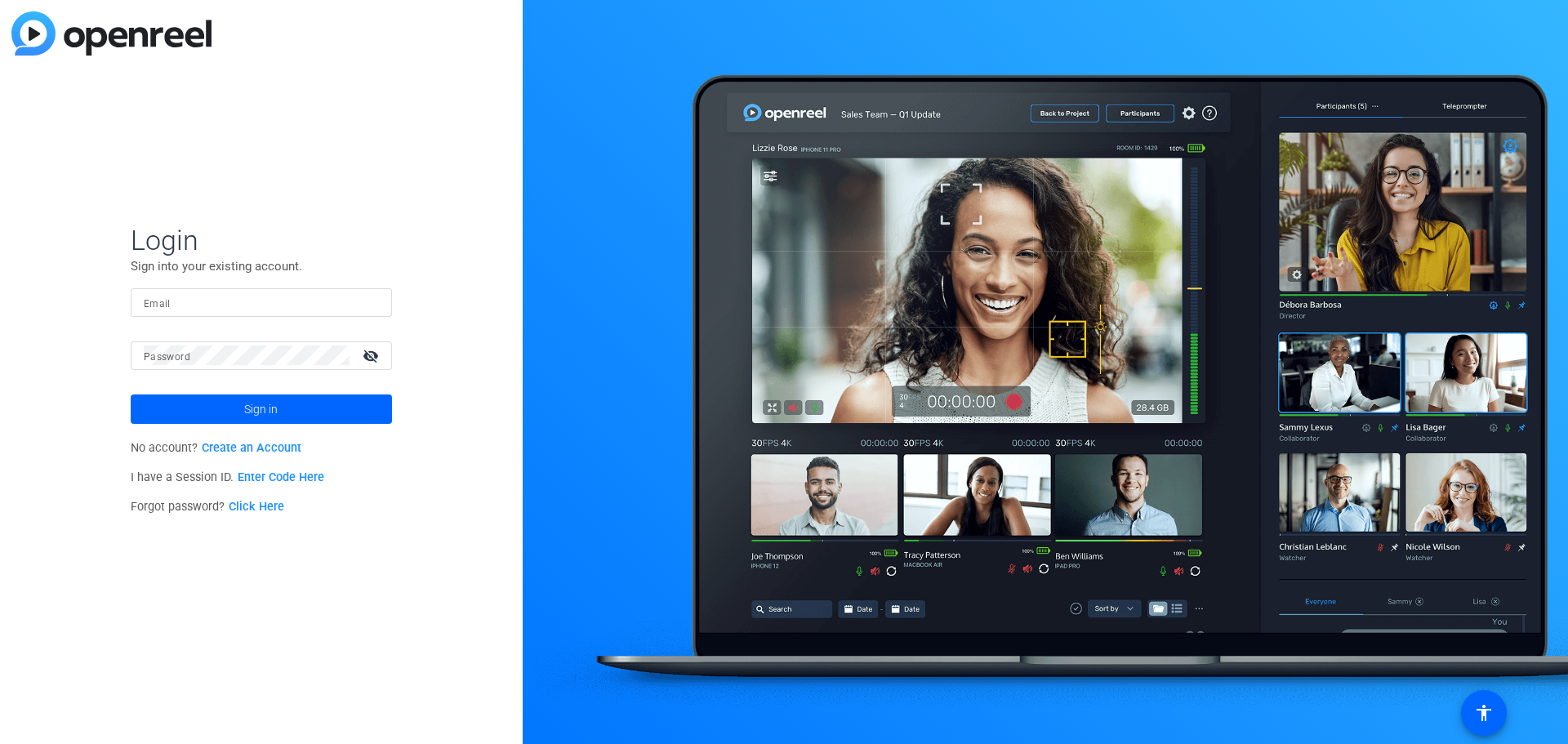 click on "Email" at bounding box center (261, 302) 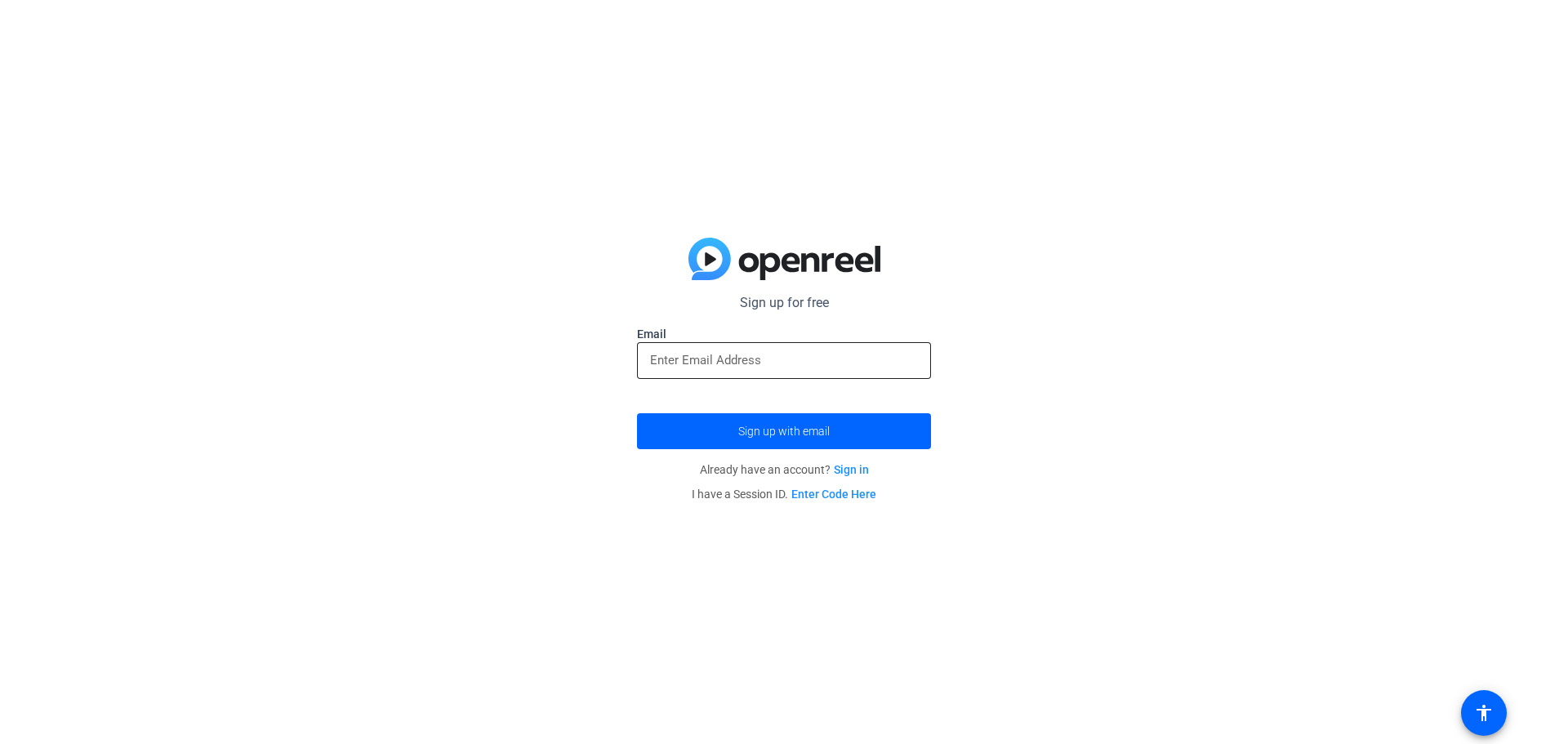 click at bounding box center (784, 360) 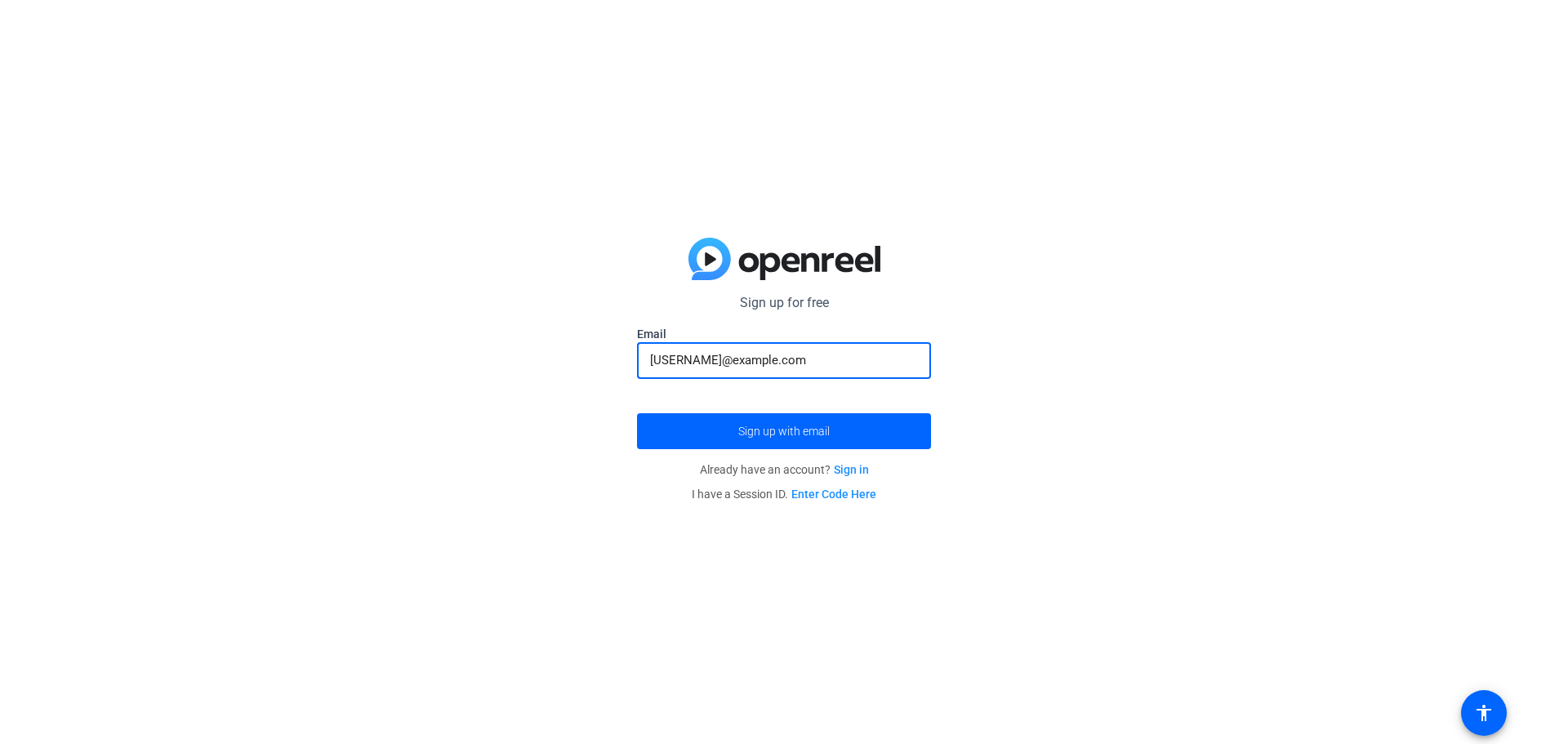 type on "sam.briggs@mhpgroup.com" 